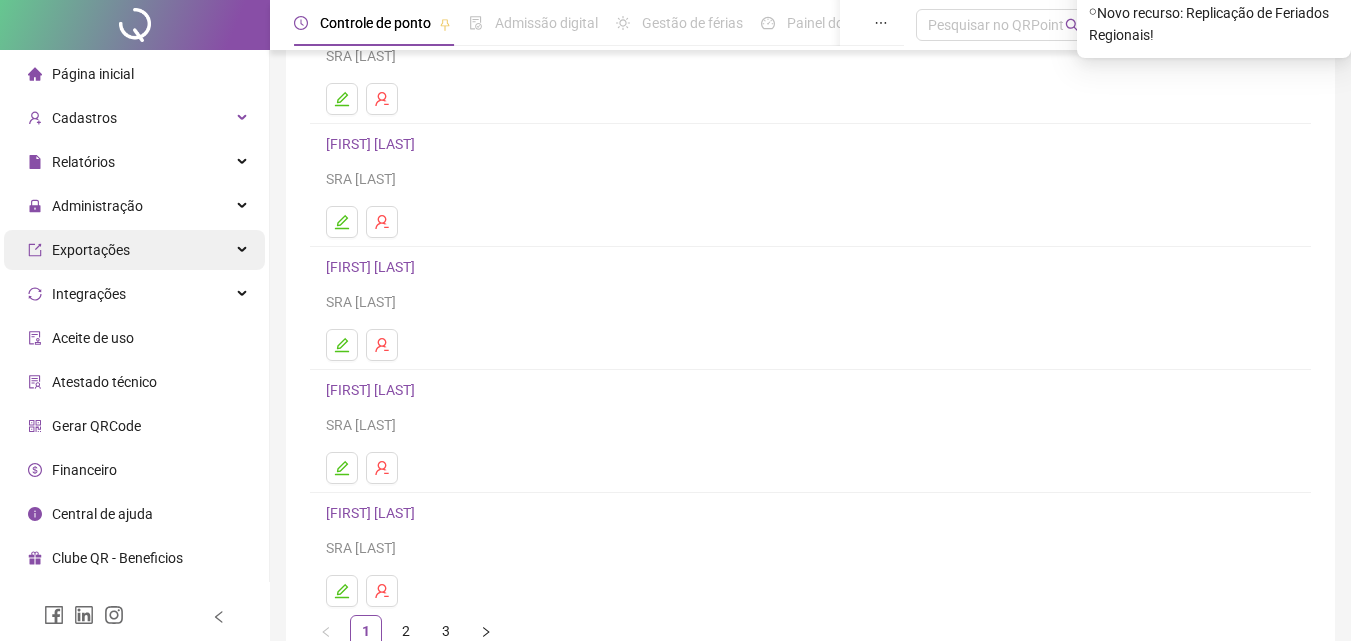 scroll, scrollTop: 210, scrollLeft: 0, axis: vertical 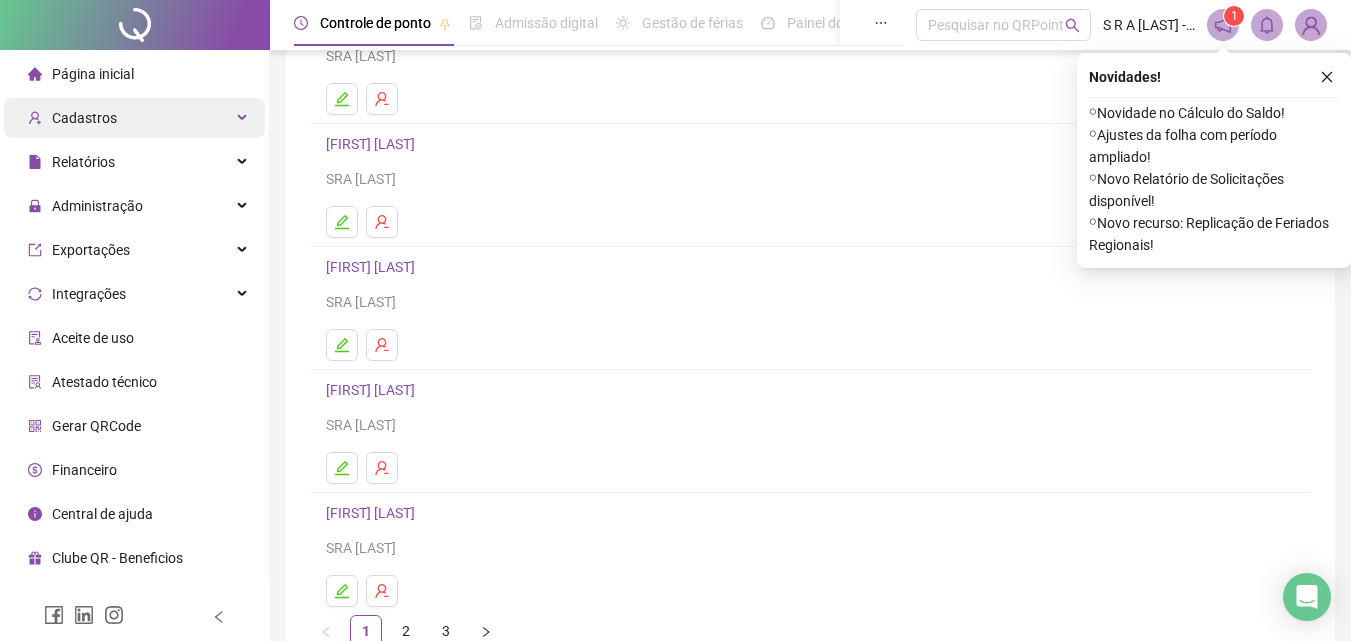 click on "Cadastros" at bounding box center (134, 118) 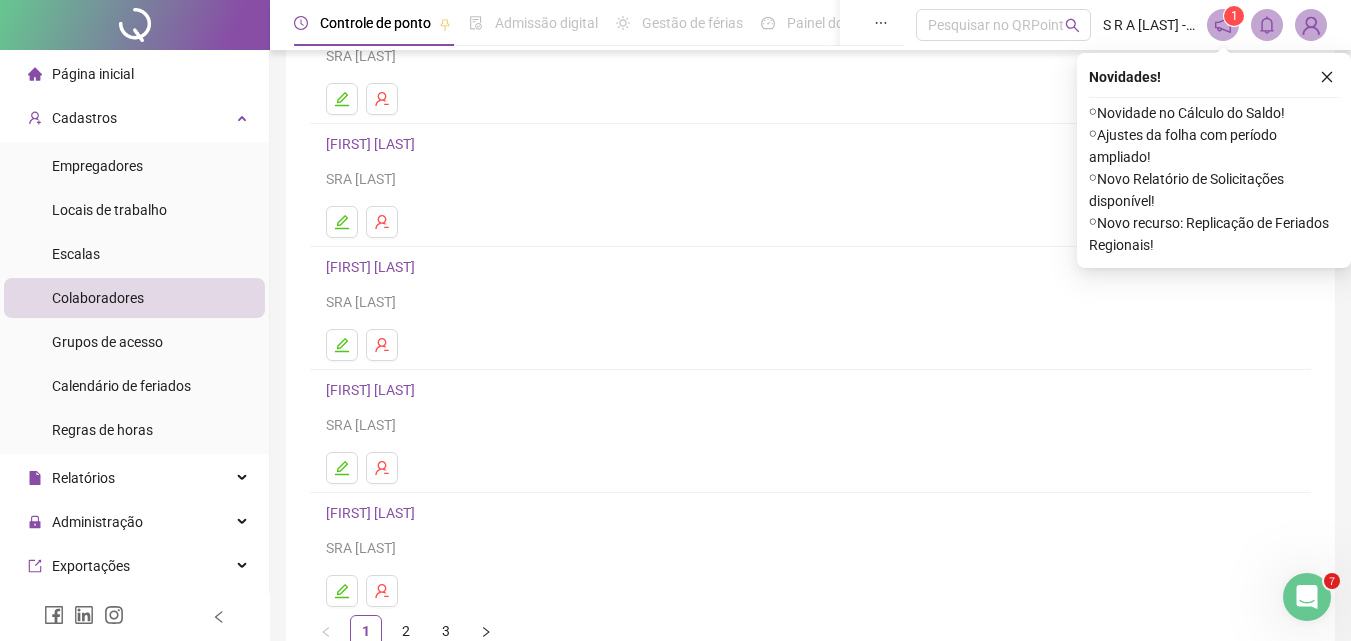 scroll, scrollTop: 0, scrollLeft: 0, axis: both 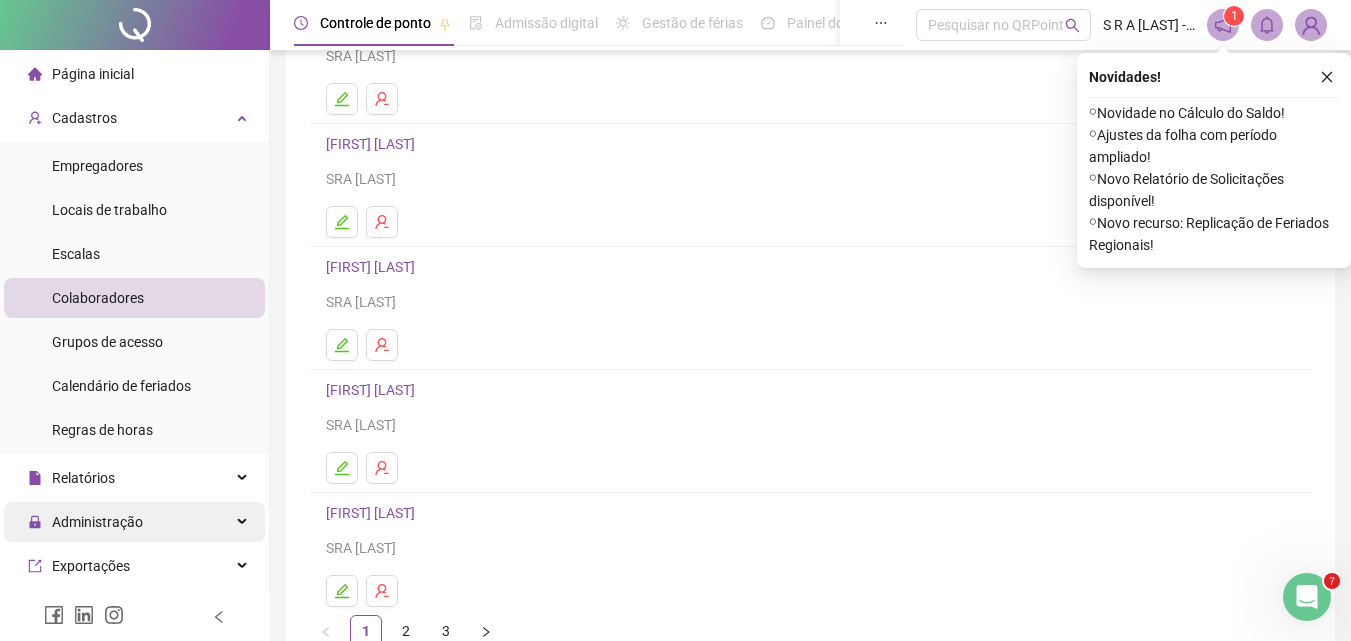 click at bounding box center (244, 522) 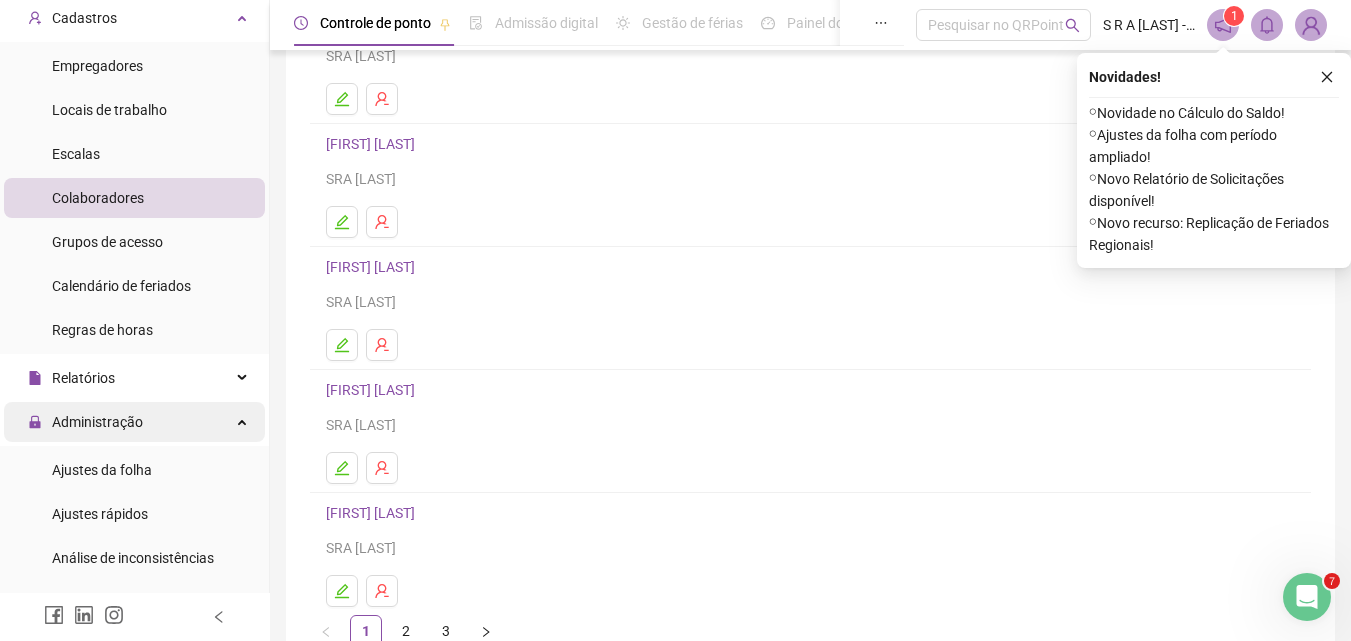 scroll, scrollTop: 200, scrollLeft: 0, axis: vertical 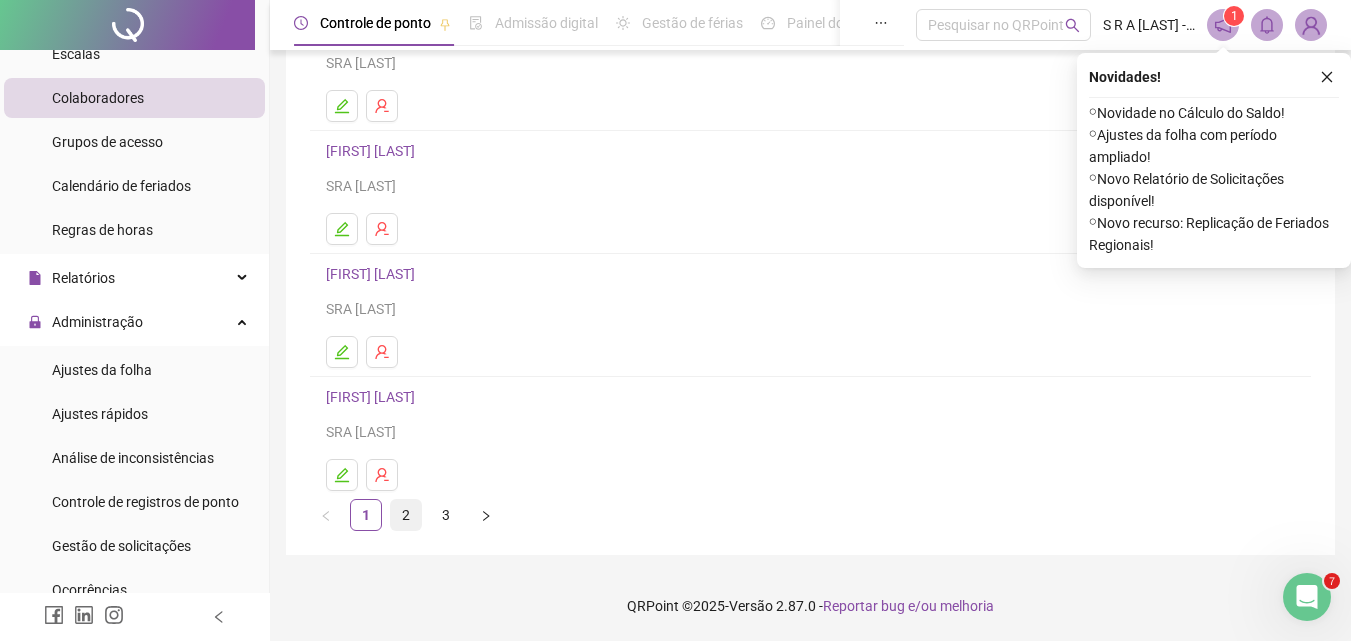 click on "2" at bounding box center (406, 515) 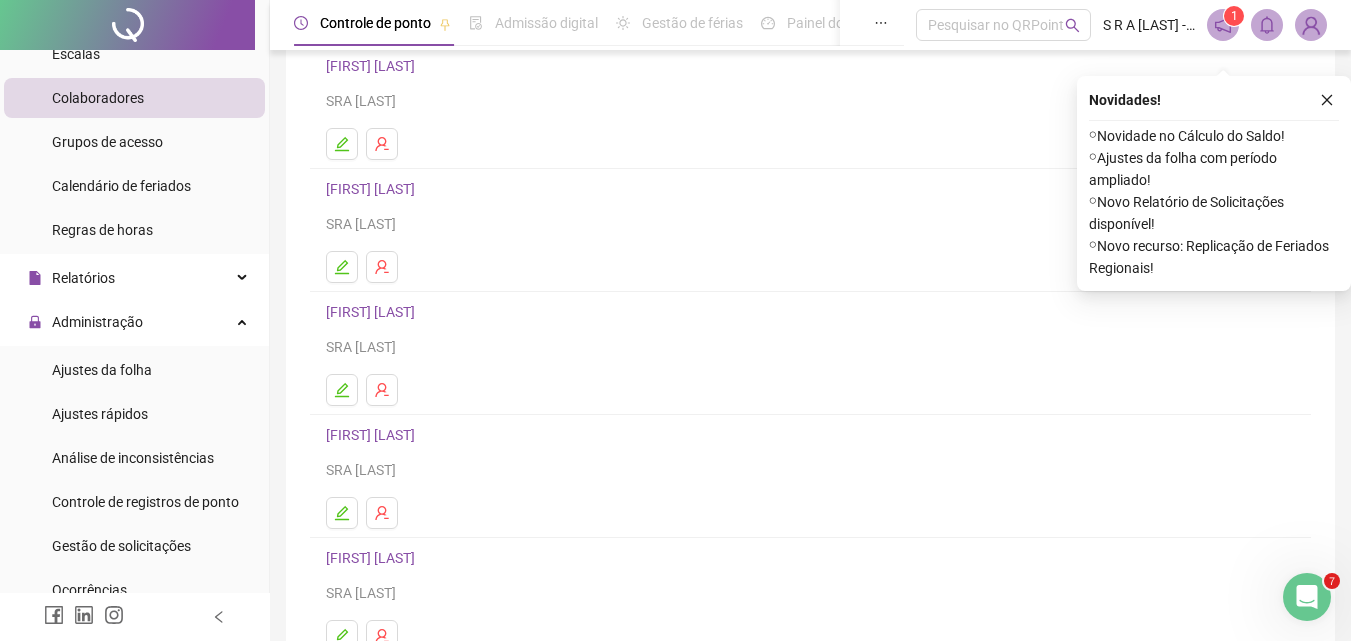 scroll, scrollTop: 200, scrollLeft: 0, axis: vertical 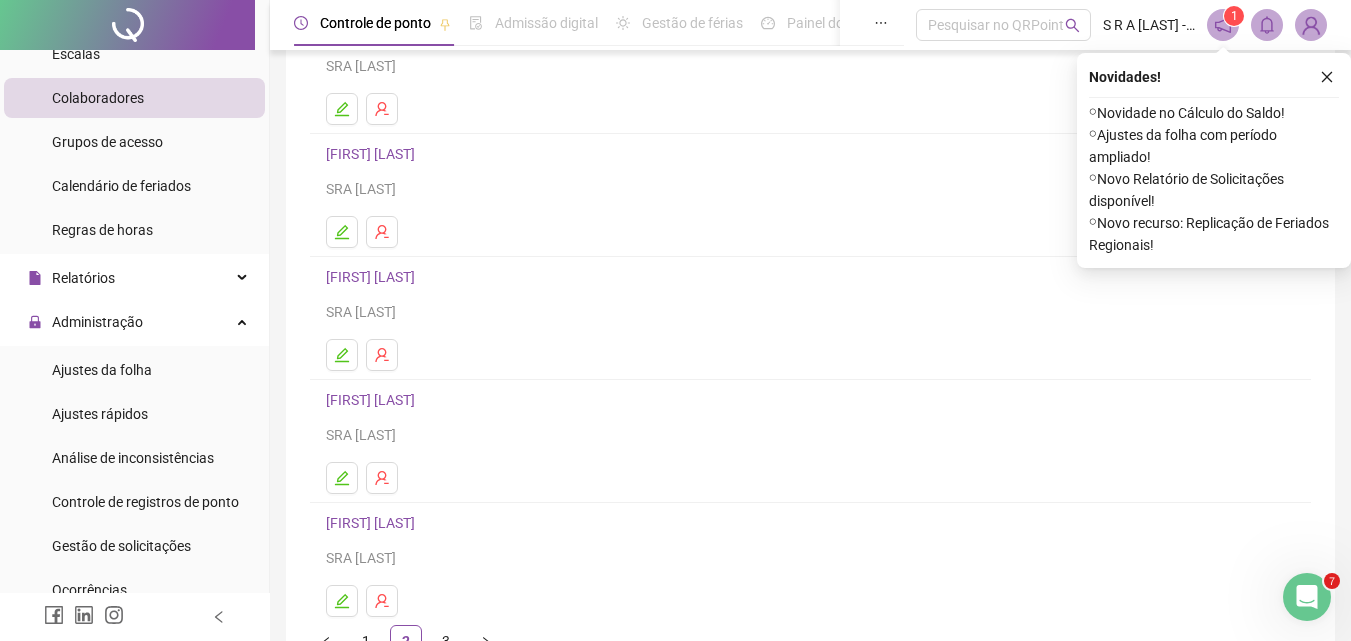 click on "[FIRST] [LAST]" at bounding box center [373, 400] 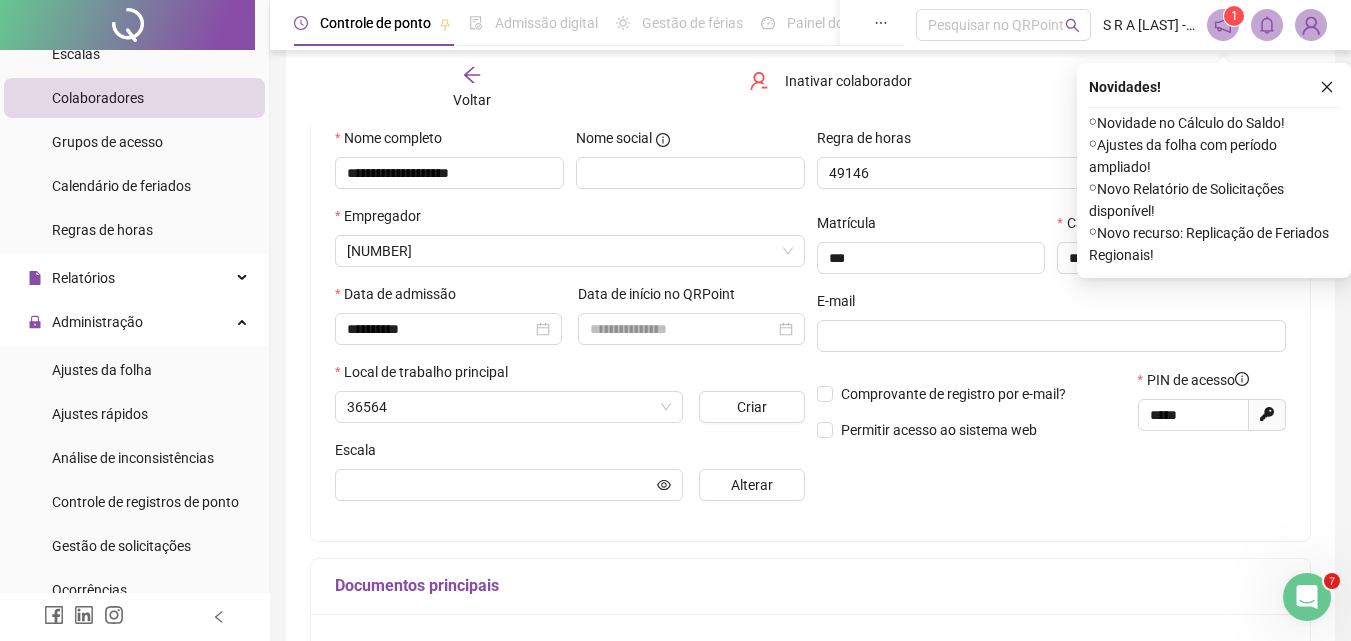 scroll, scrollTop: 210, scrollLeft: 0, axis: vertical 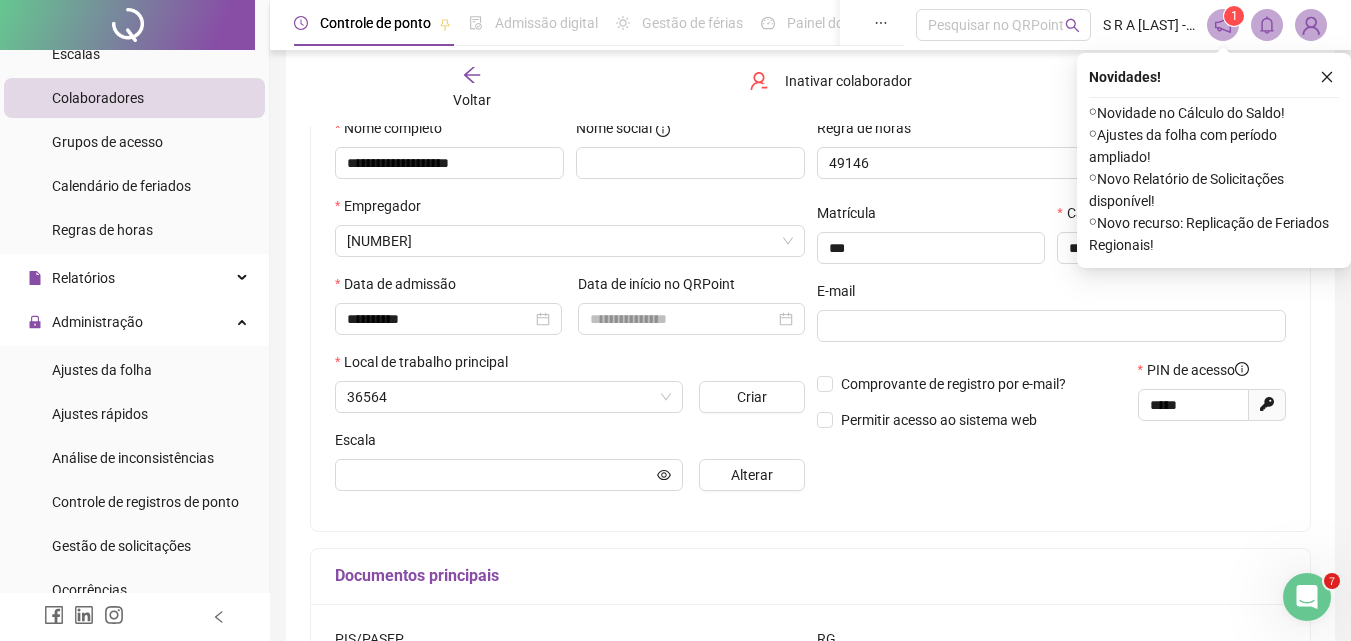 type on "**********" 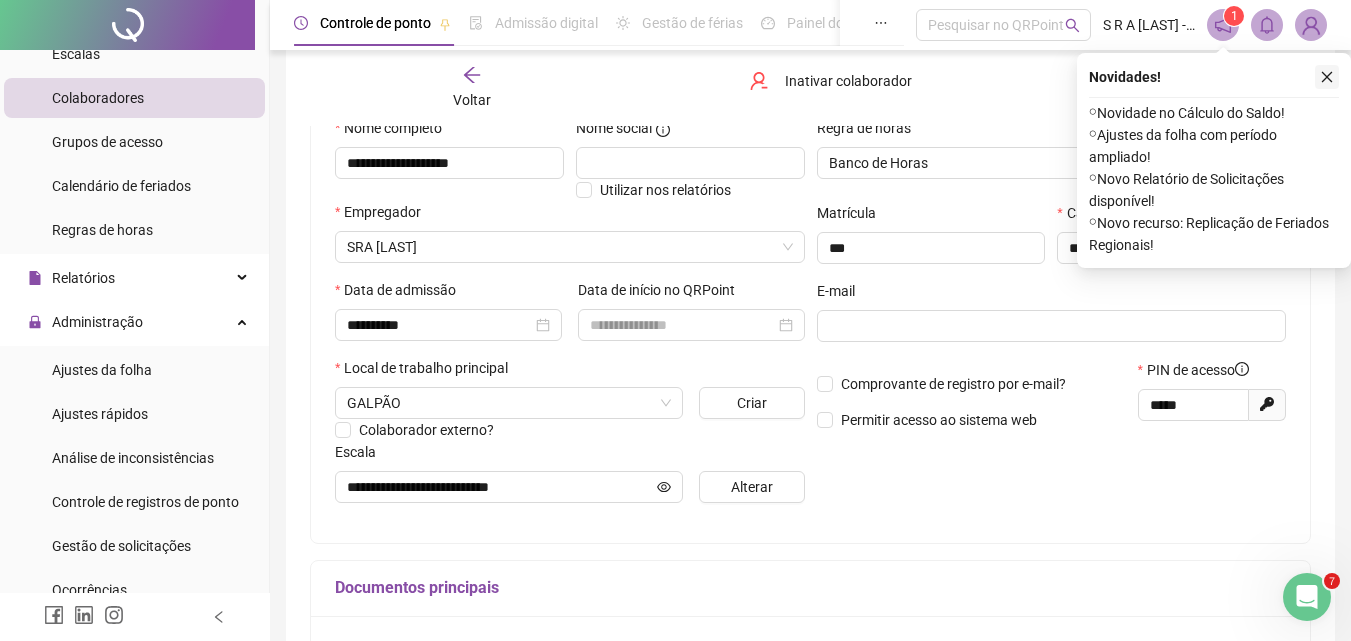 click 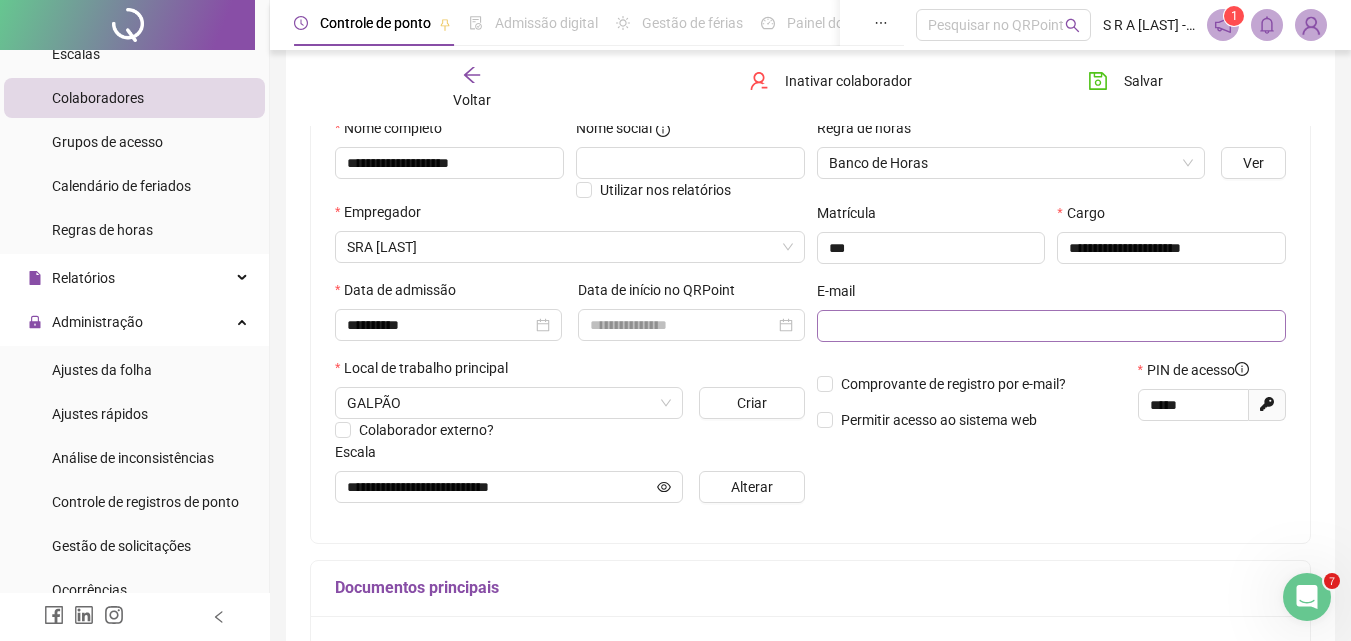 scroll, scrollTop: 10, scrollLeft: 0, axis: vertical 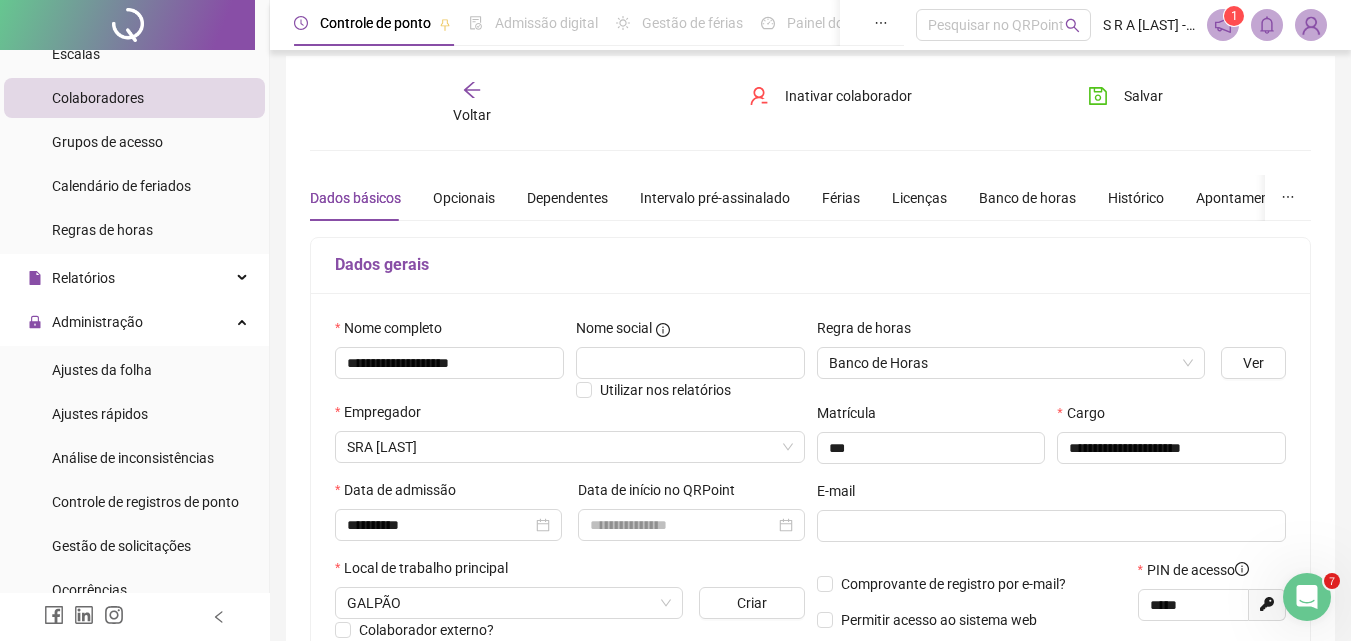 click 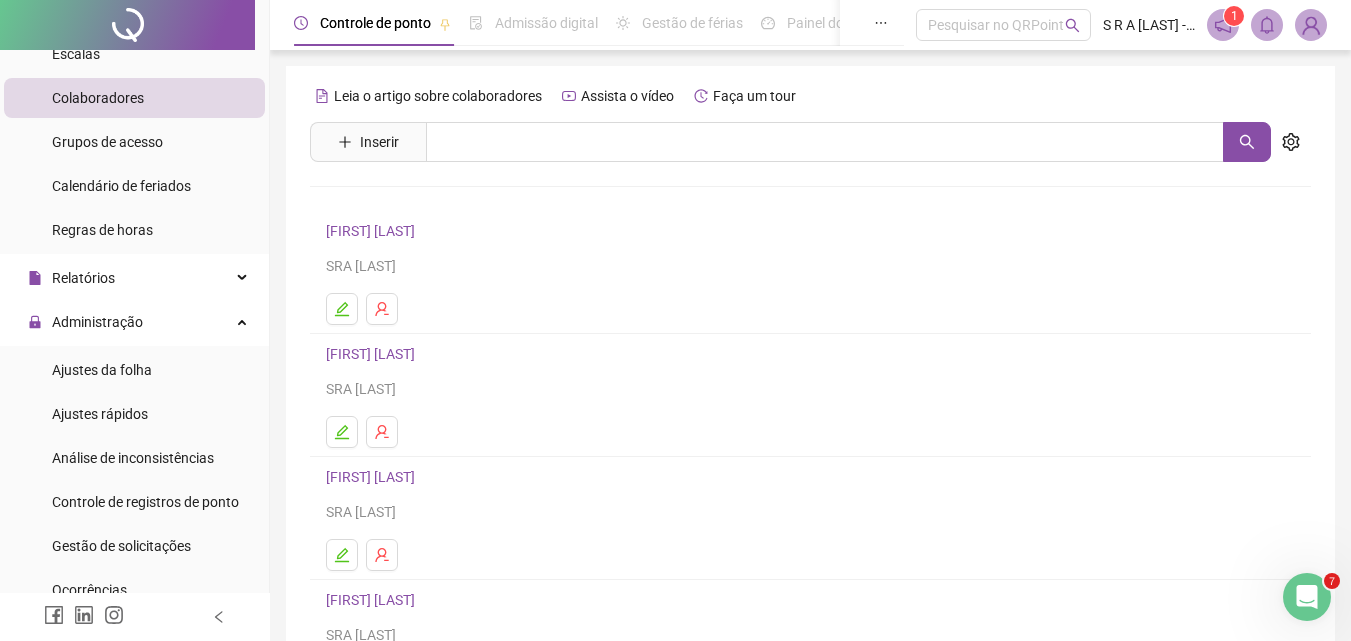click on "[FIRST] [LAST]" at bounding box center [373, 231] 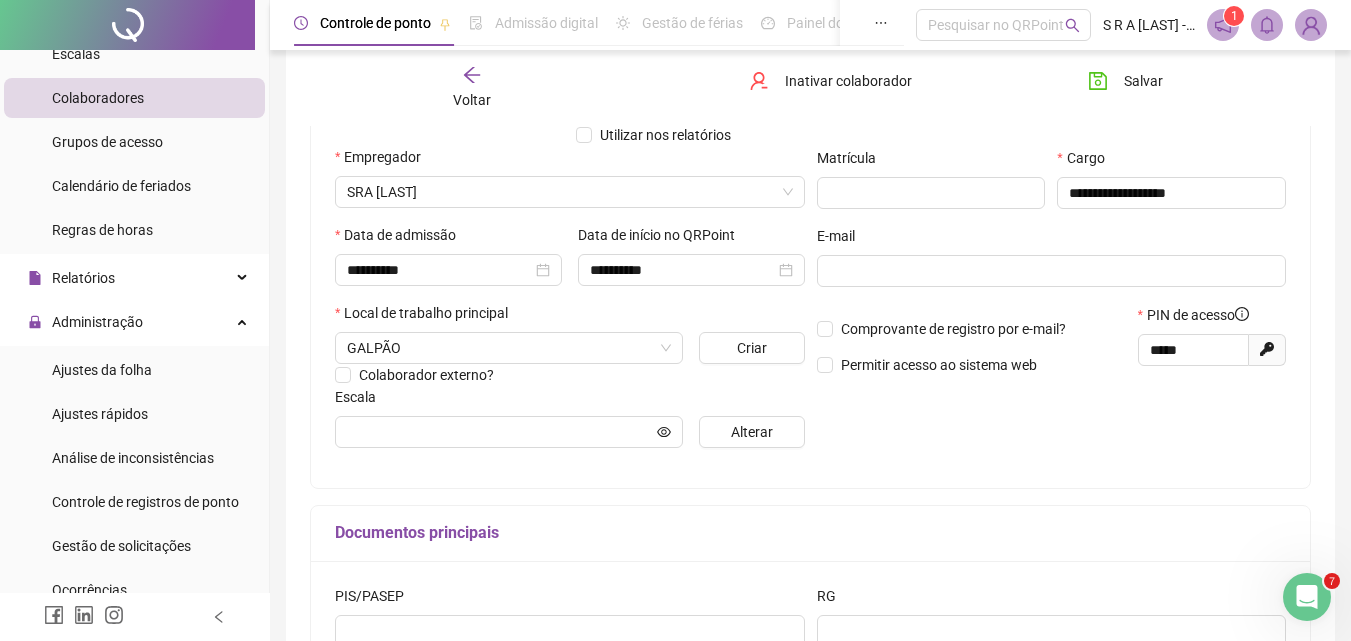 scroll, scrollTop: 300, scrollLeft: 0, axis: vertical 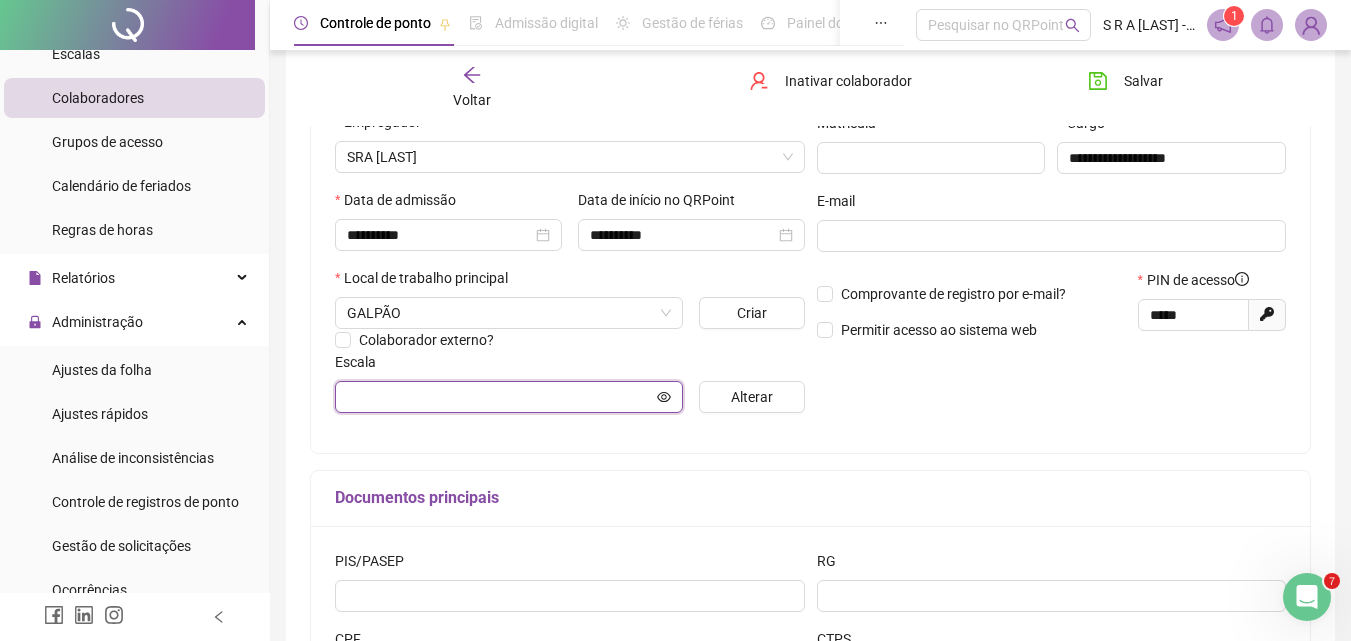 click at bounding box center [500, 397] 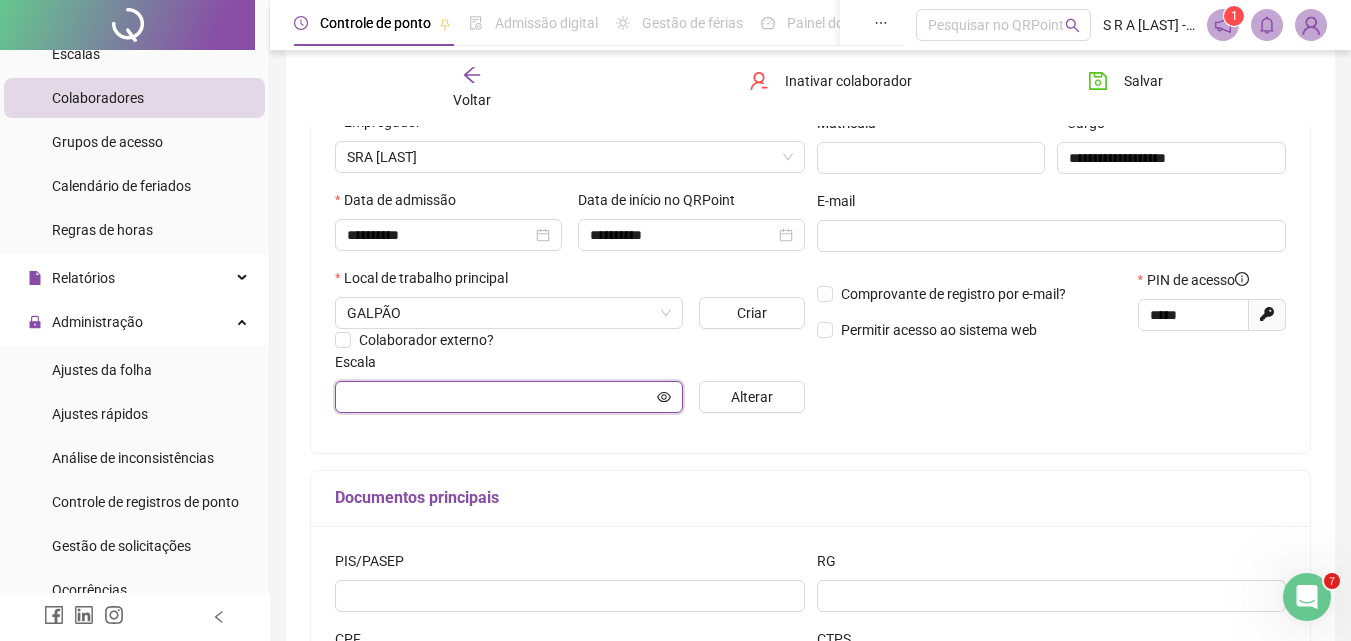 click 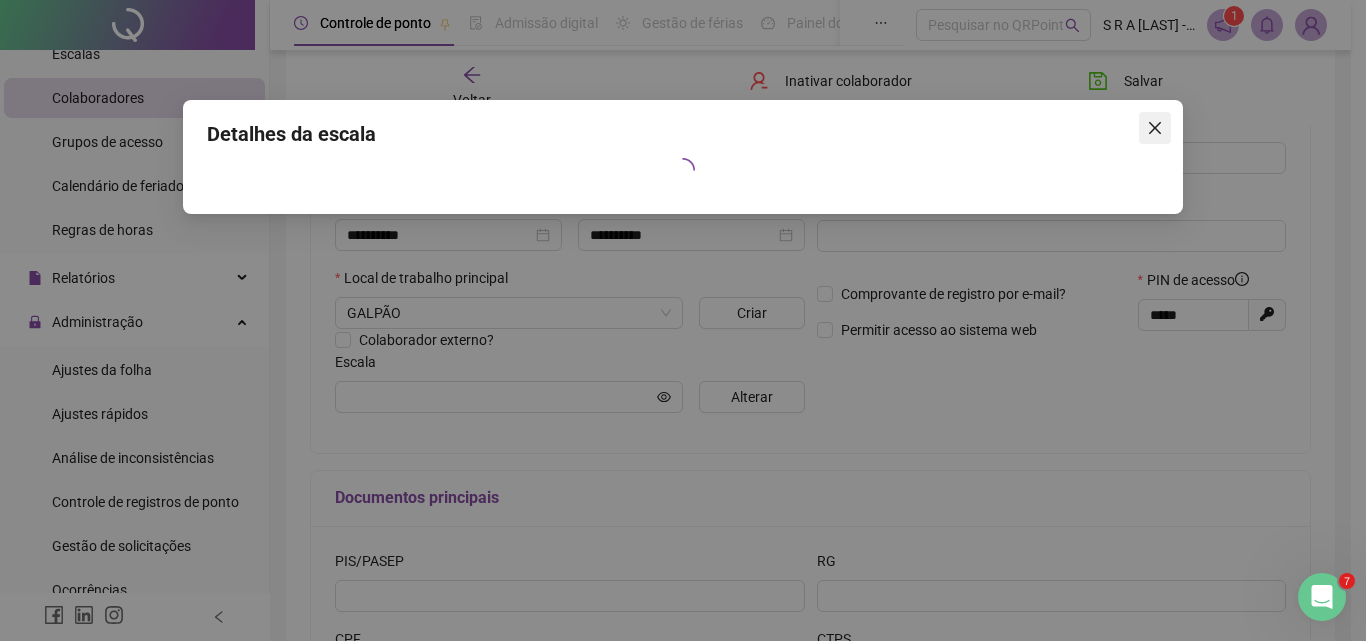 click 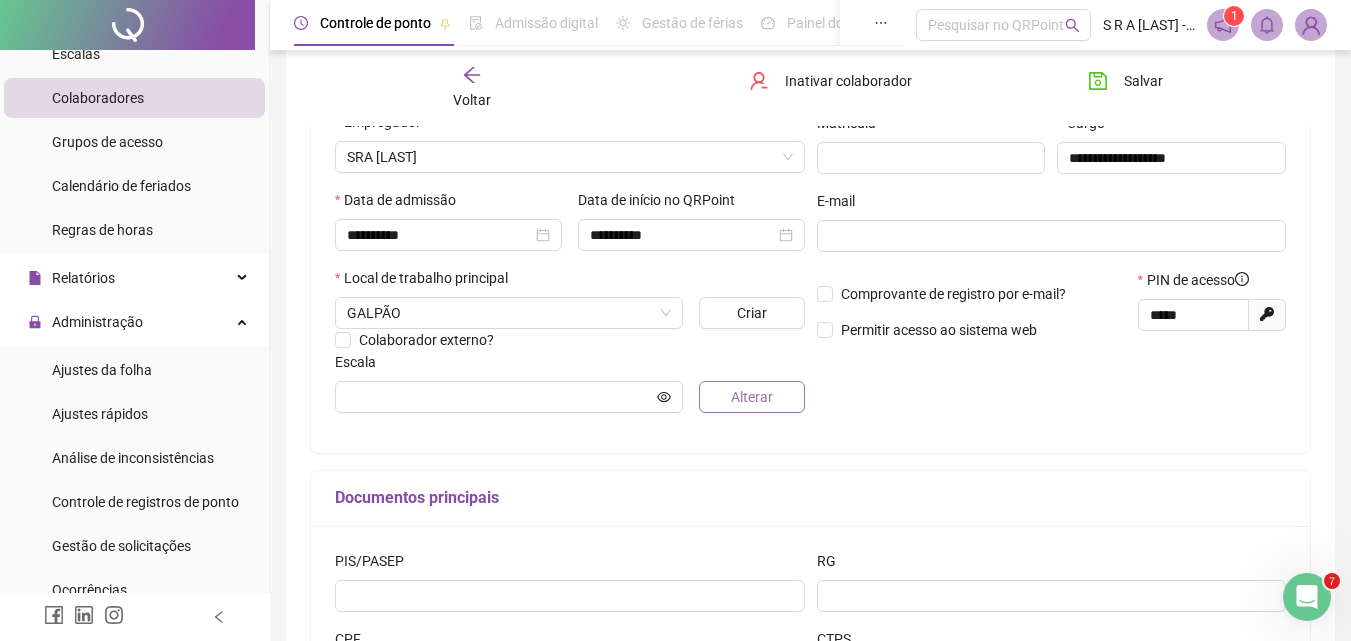 click on "Alterar" at bounding box center (752, 397) 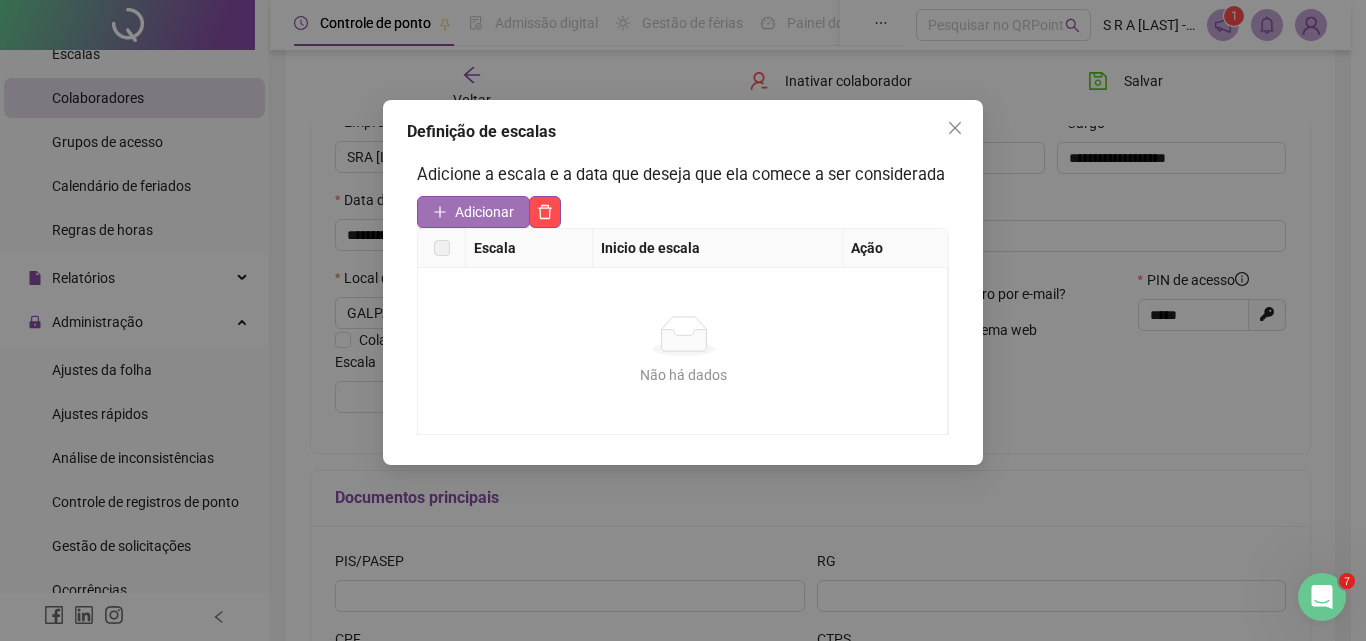 click on "Adicionar" at bounding box center (484, 212) 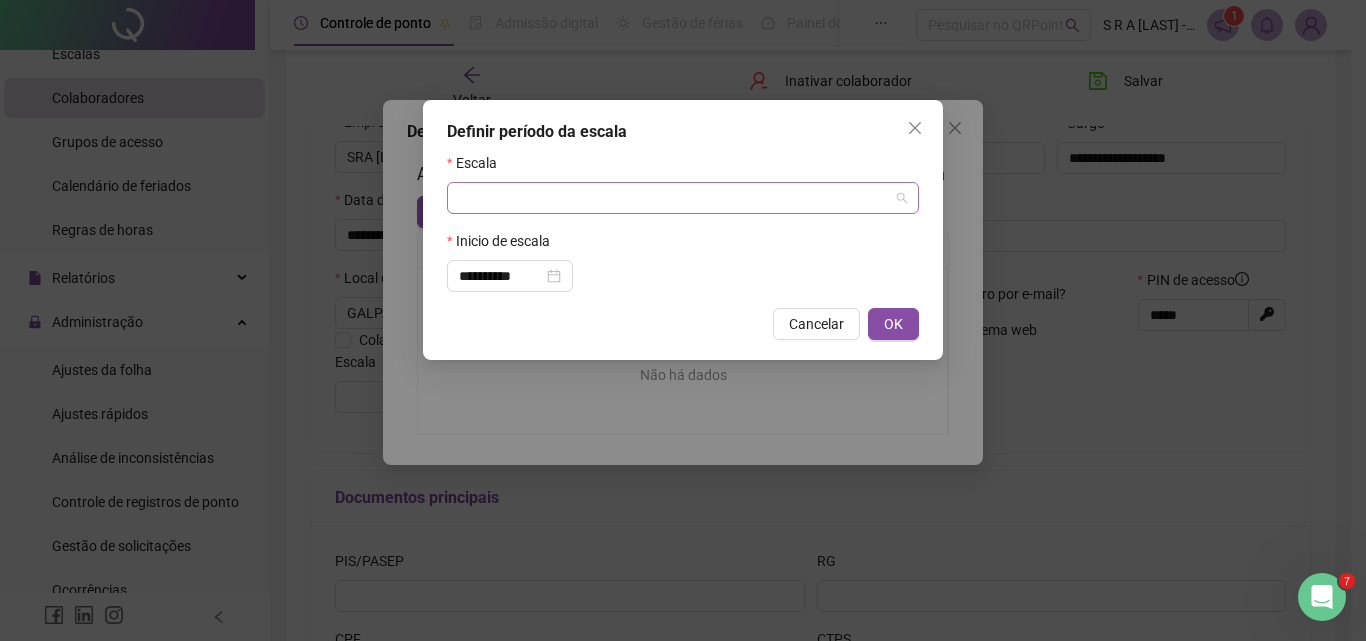 click at bounding box center [683, 198] 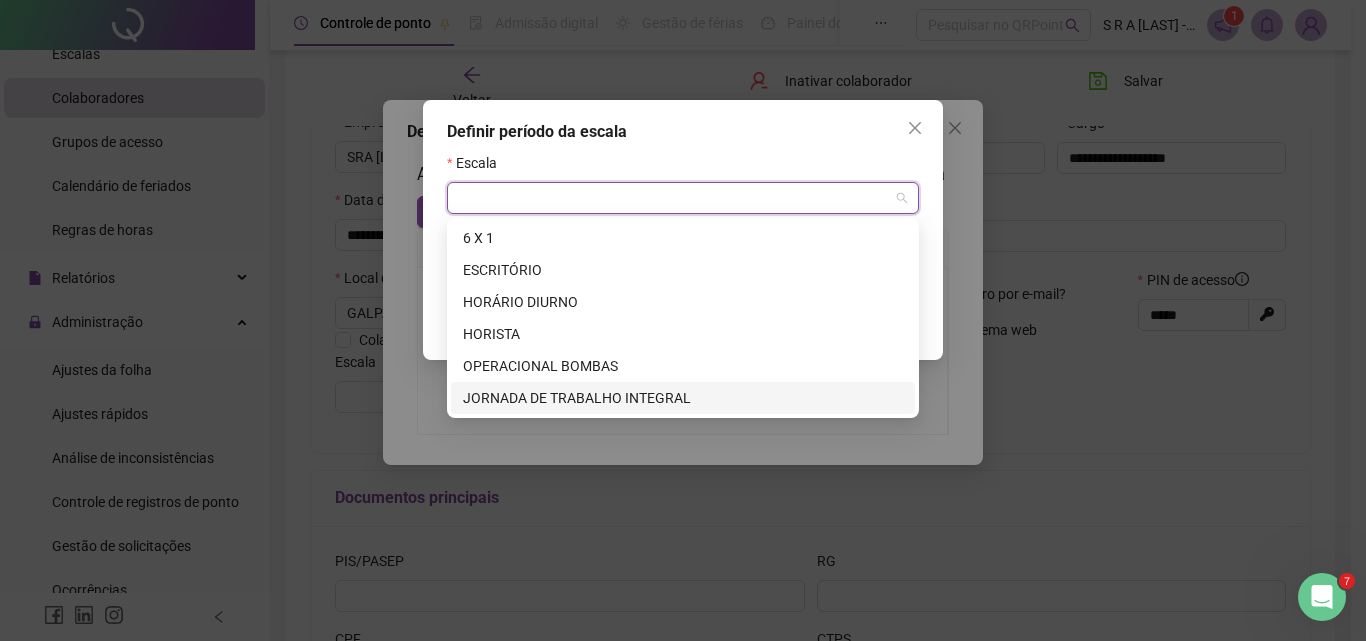 click on "JORNADA DE TRABALHO INTEGRAL" at bounding box center (683, 398) 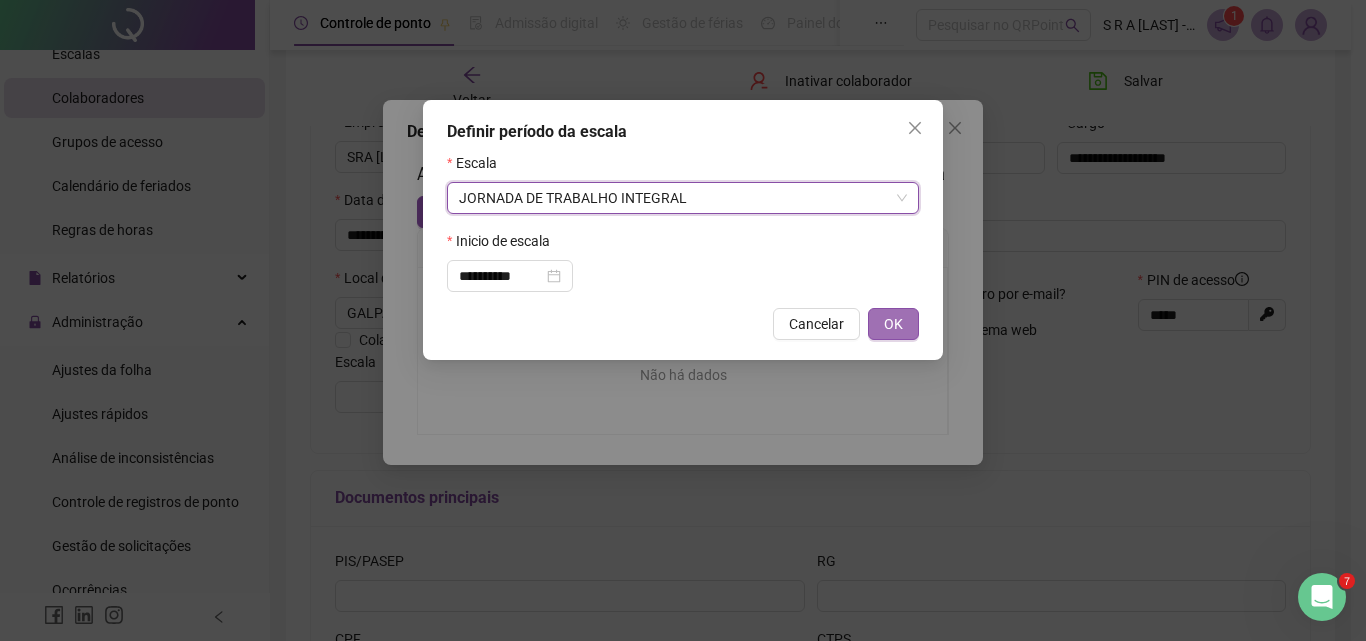 click on "OK" at bounding box center (893, 324) 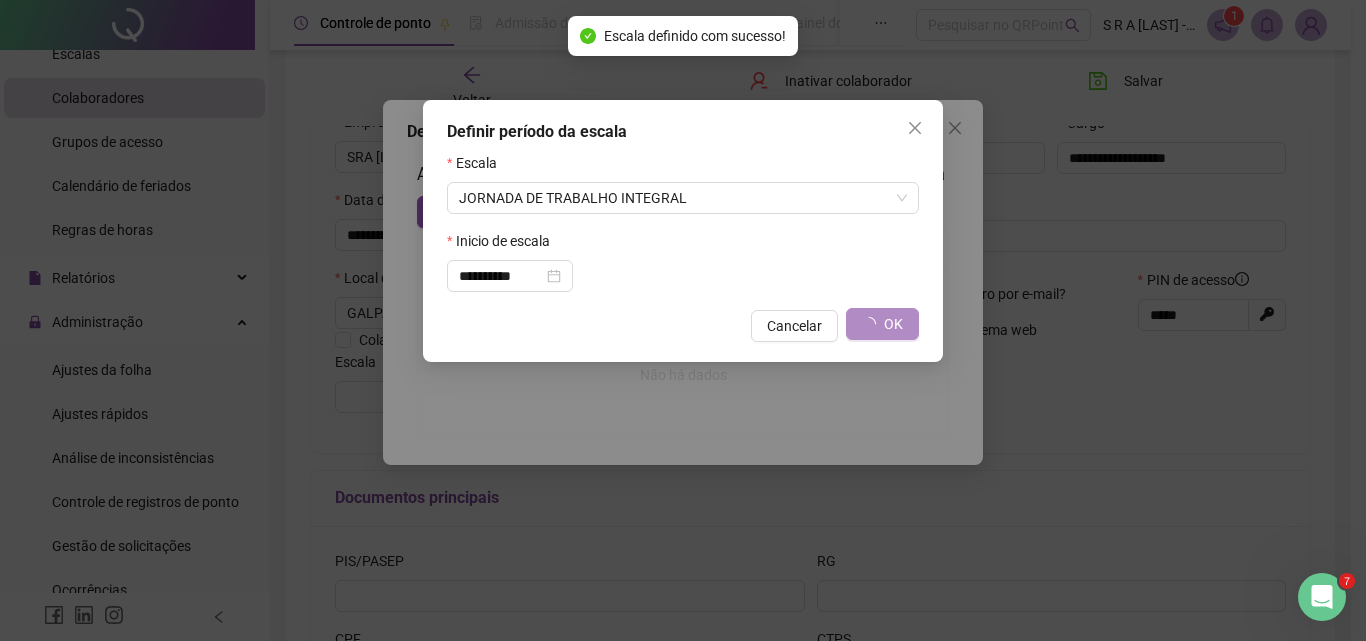 type on "**********" 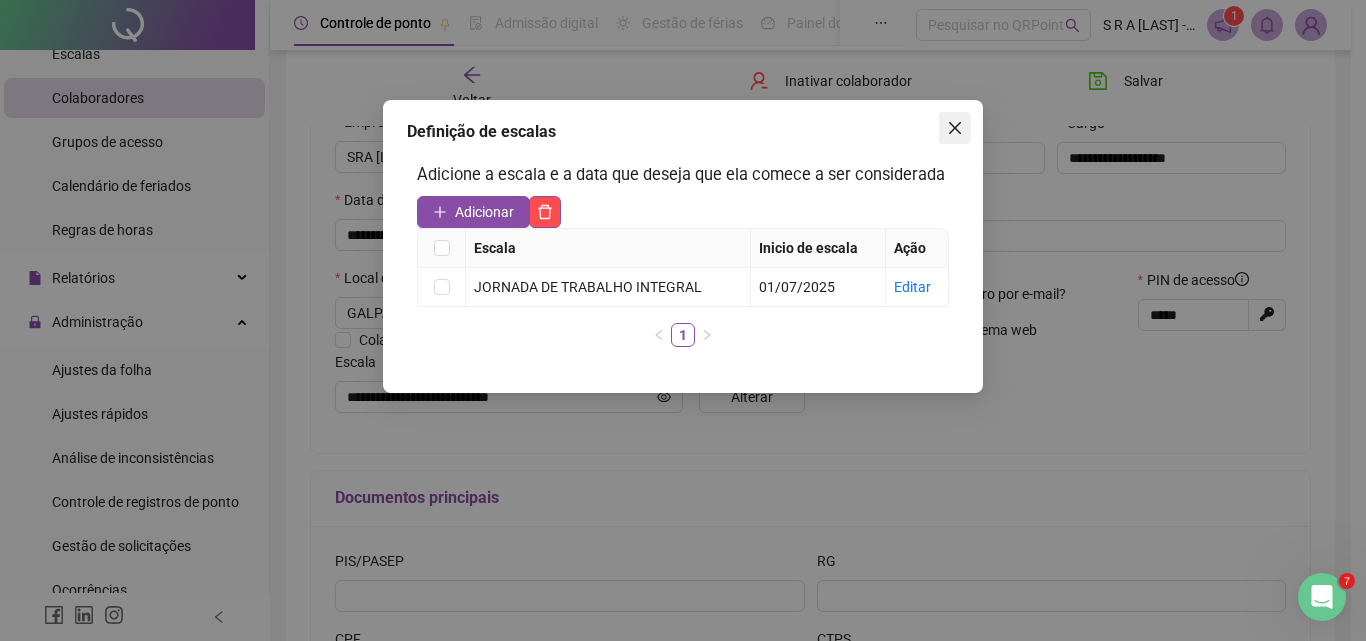 click 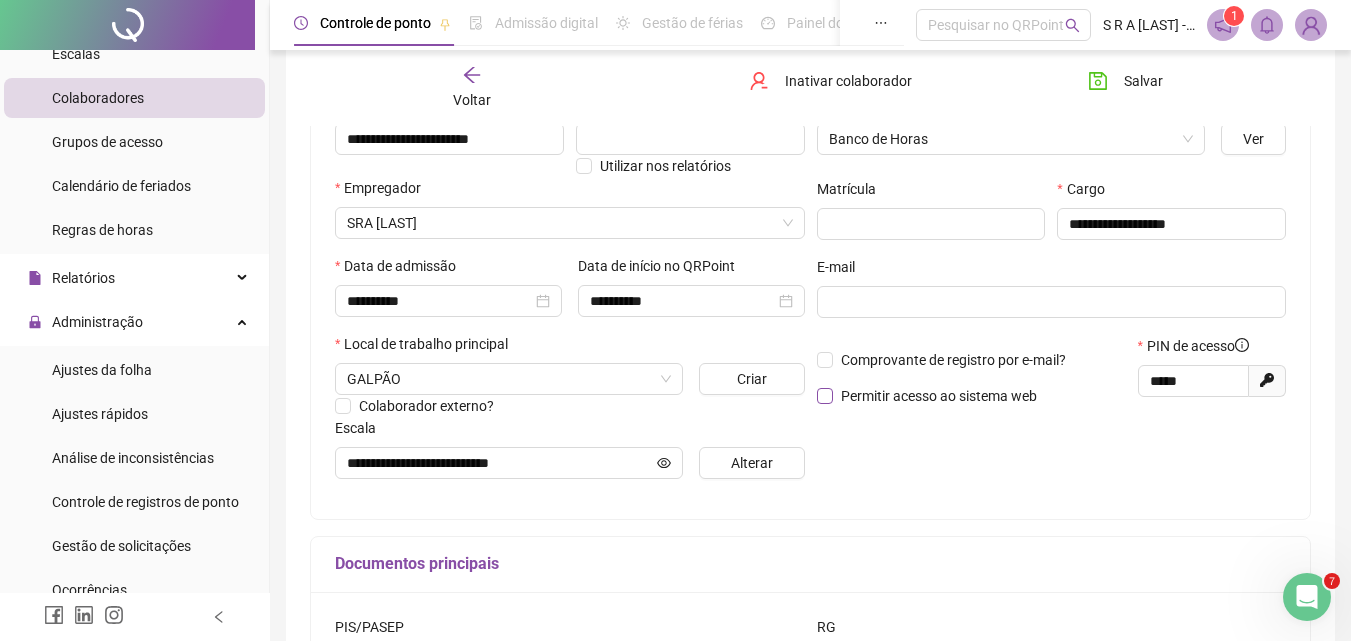 scroll, scrollTop: 200, scrollLeft: 0, axis: vertical 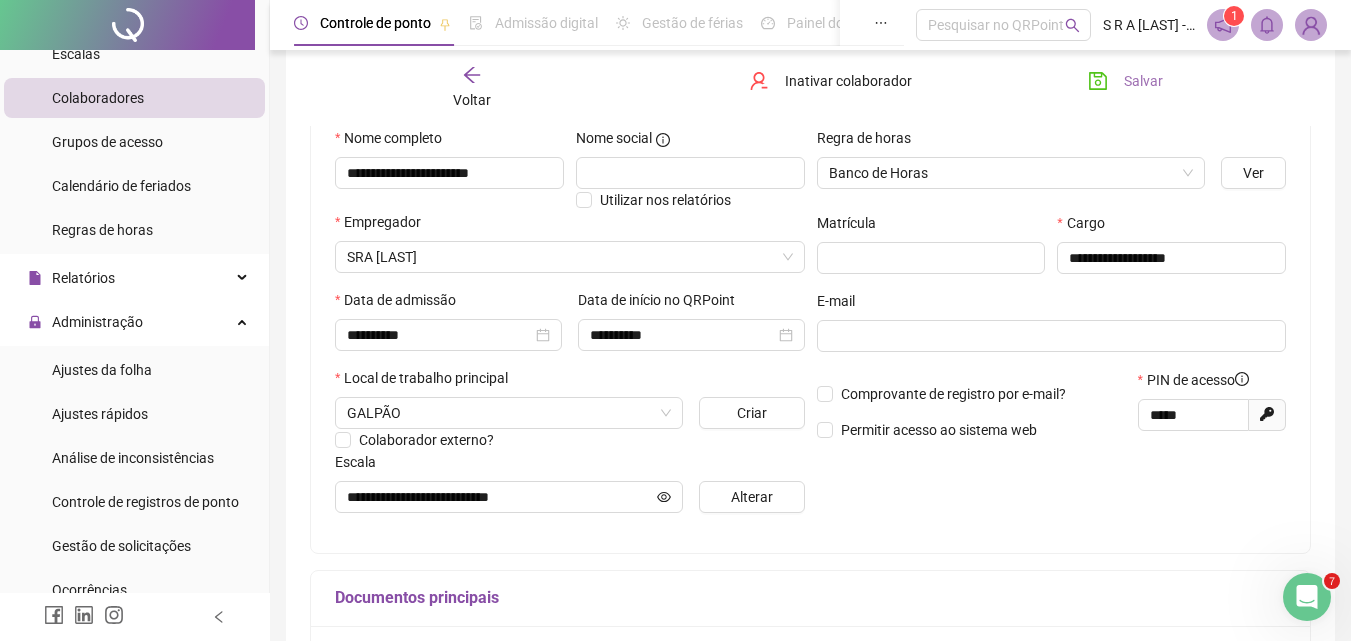 click on "Salvar" at bounding box center (1143, 81) 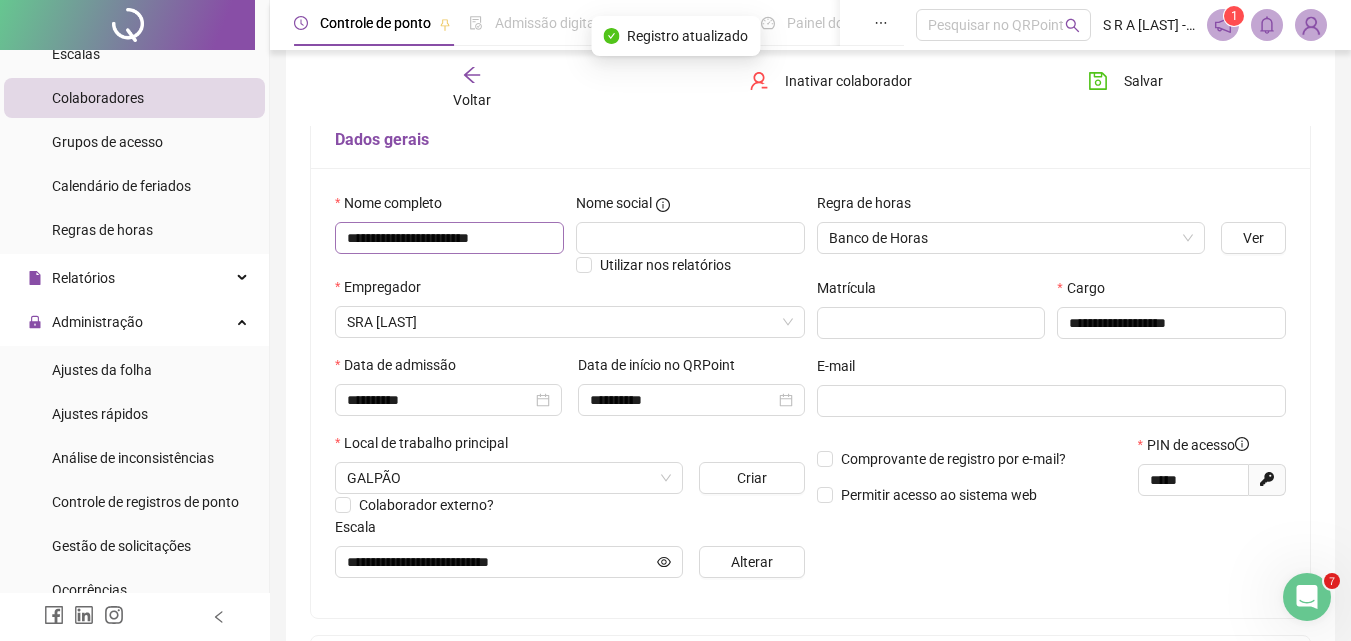 scroll, scrollTop: 100, scrollLeft: 0, axis: vertical 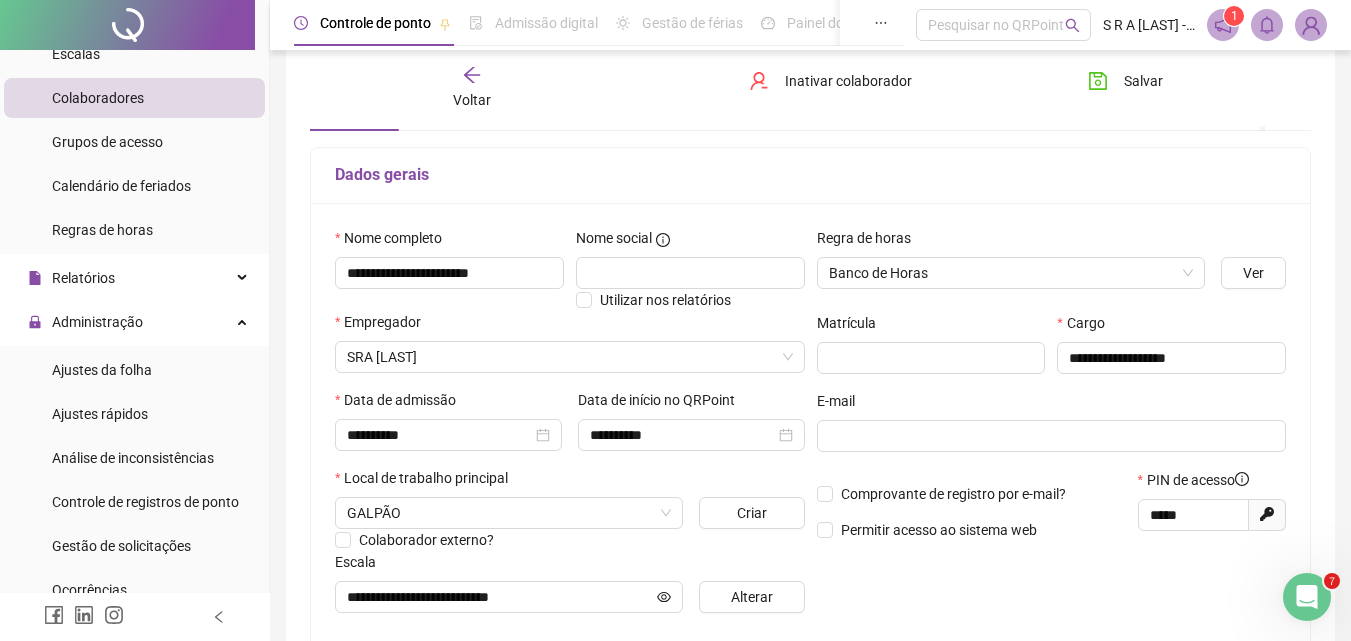 click 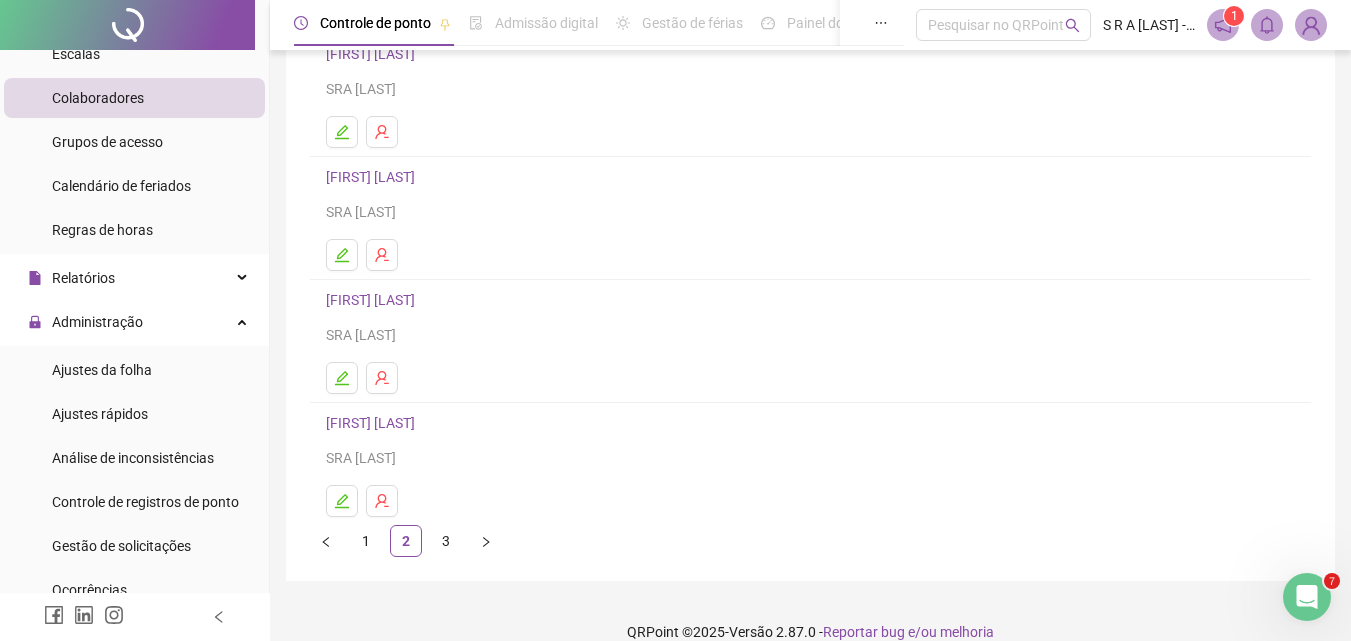 scroll, scrollTop: 326, scrollLeft: 0, axis: vertical 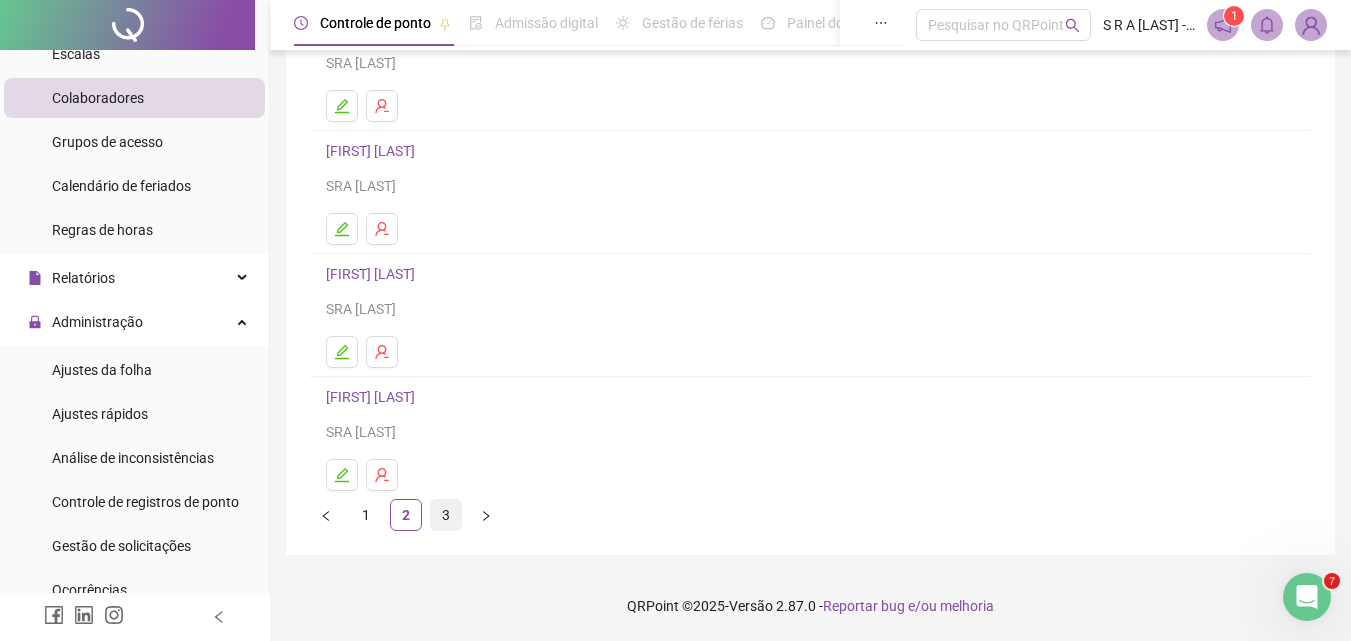 click on "3" at bounding box center [446, 515] 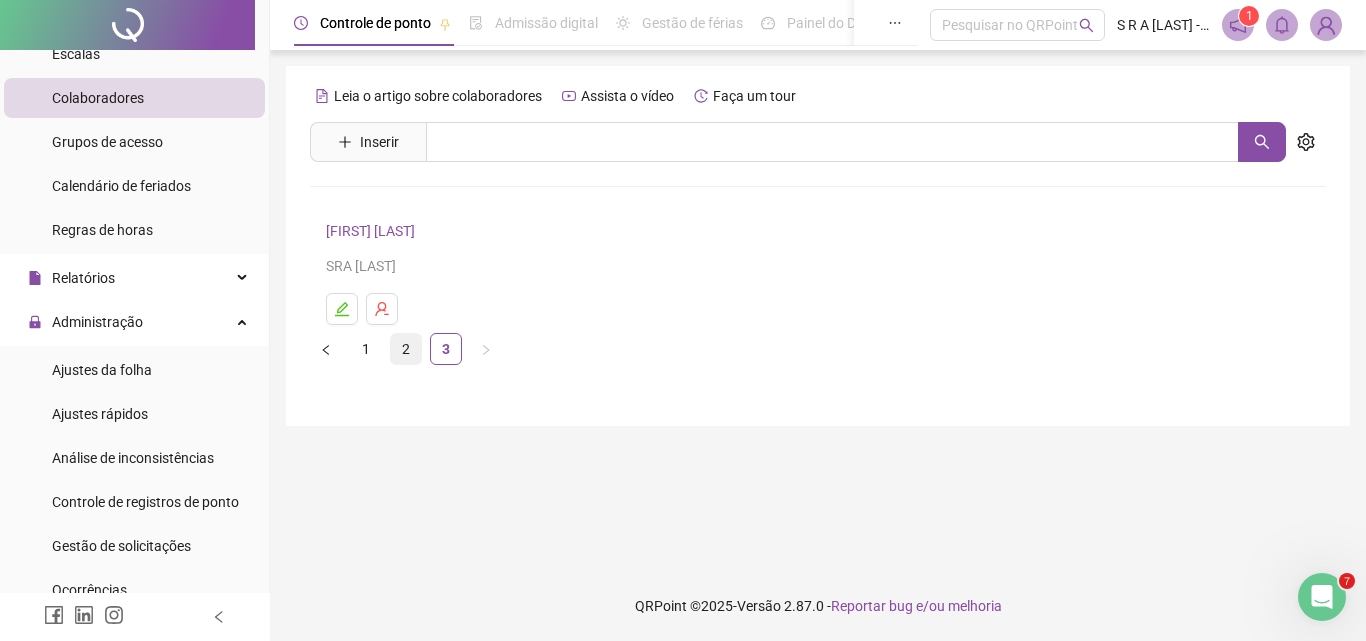 click on "2" at bounding box center (406, 349) 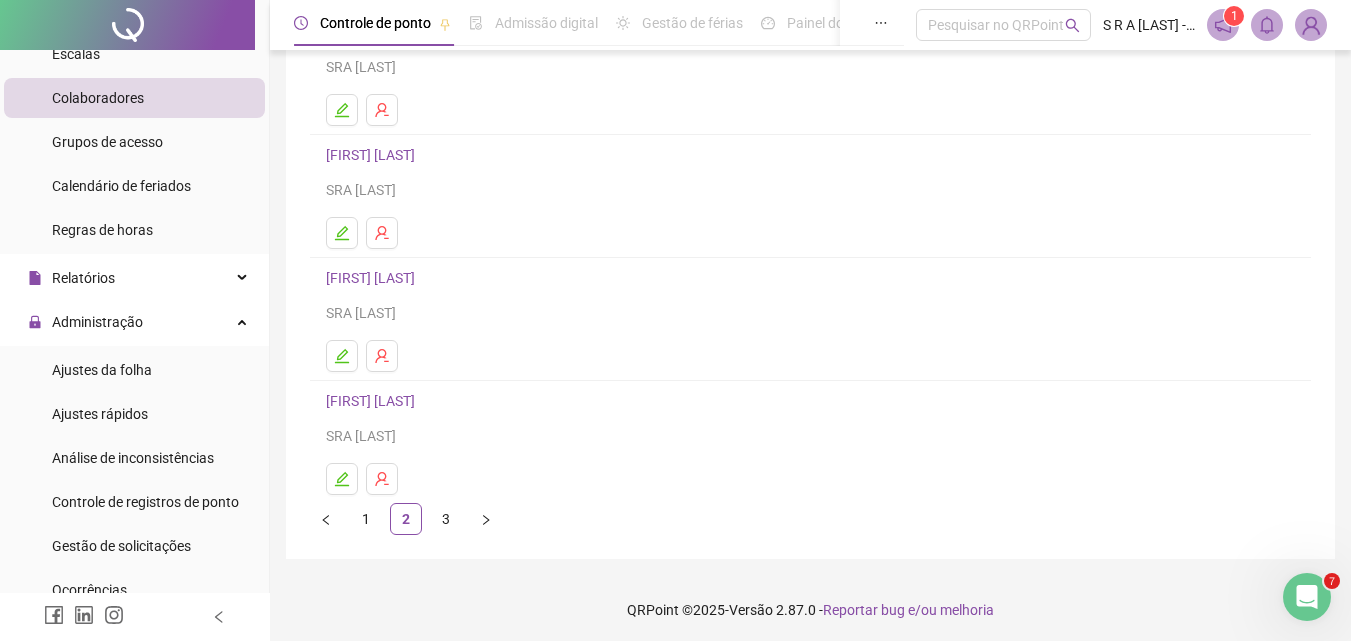 scroll, scrollTop: 326, scrollLeft: 0, axis: vertical 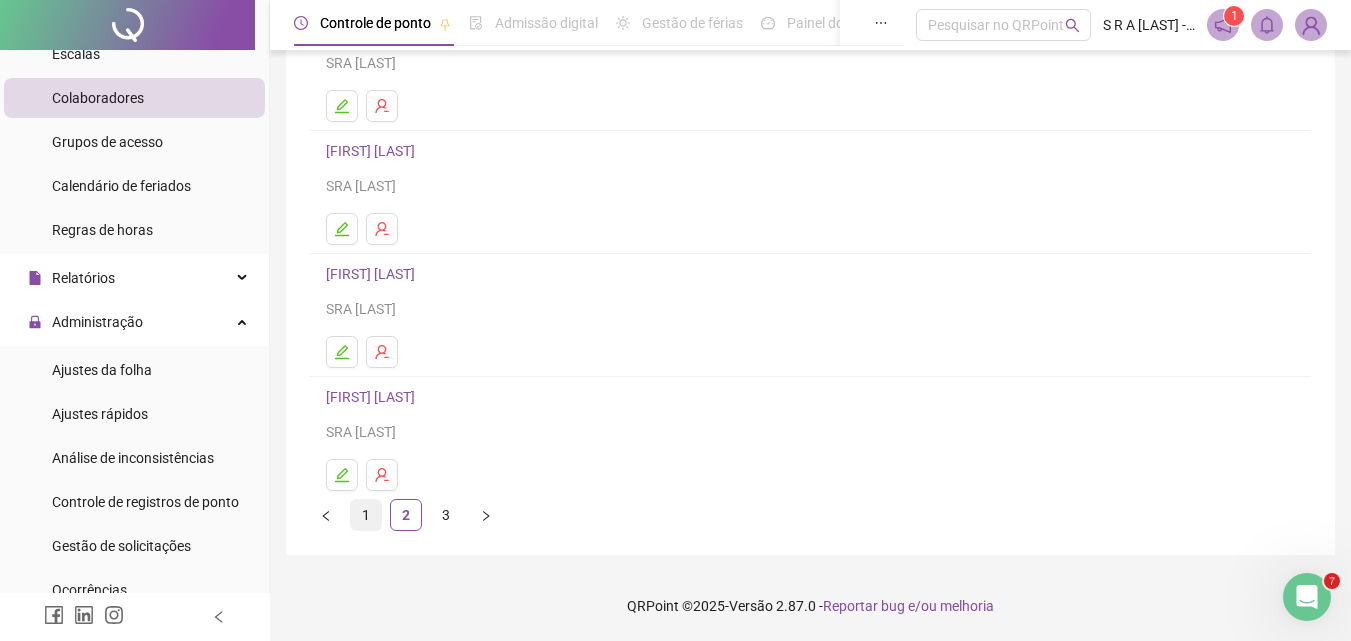 click on "1" at bounding box center [366, 515] 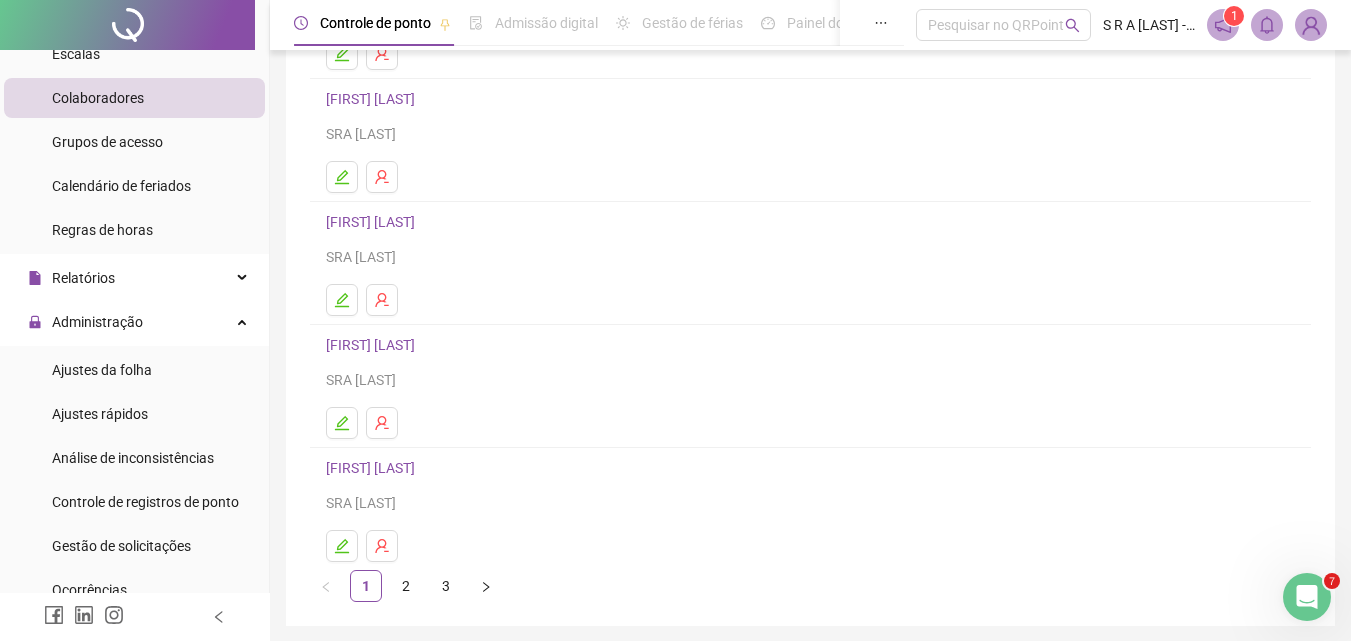 scroll, scrollTop: 300, scrollLeft: 0, axis: vertical 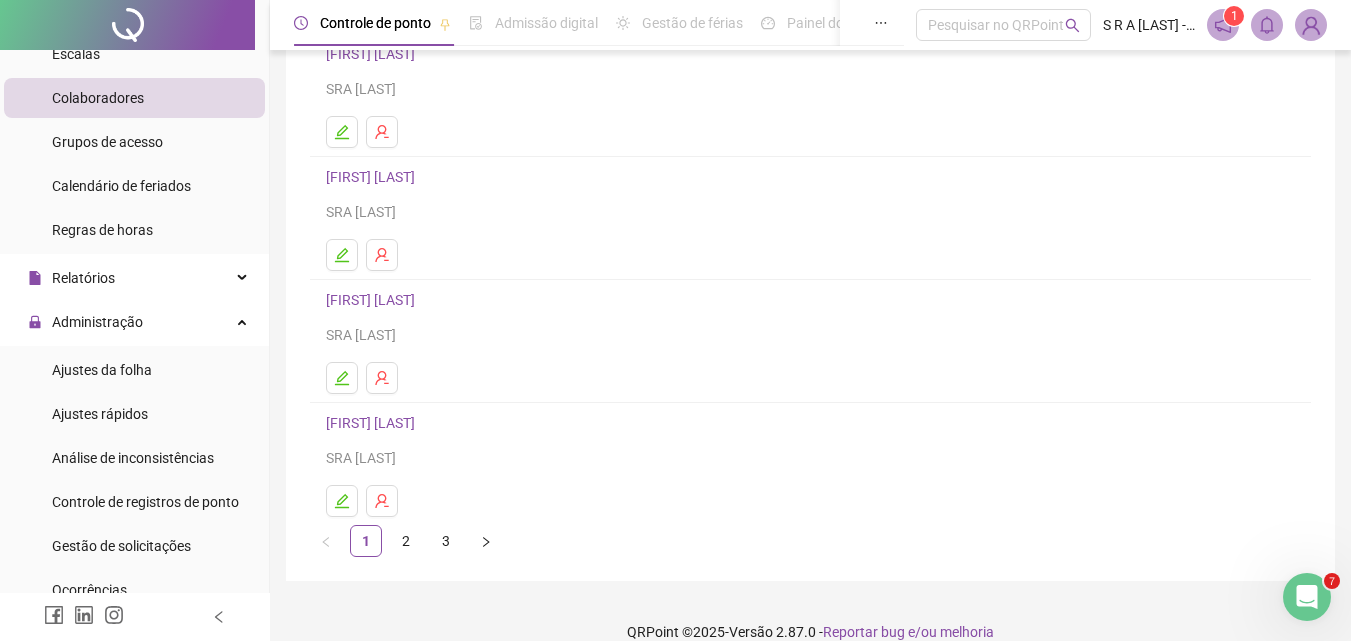 click on "[FIRST] [LAST]" at bounding box center [373, 423] 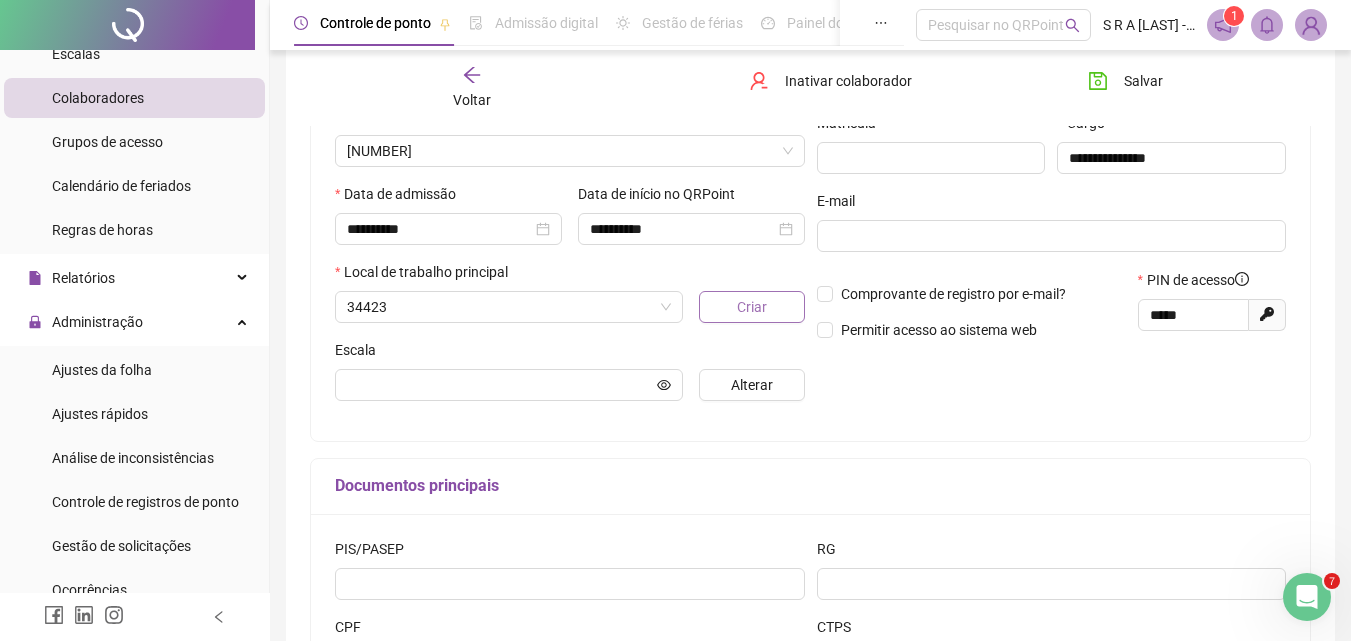 scroll, scrollTop: 310, scrollLeft: 0, axis: vertical 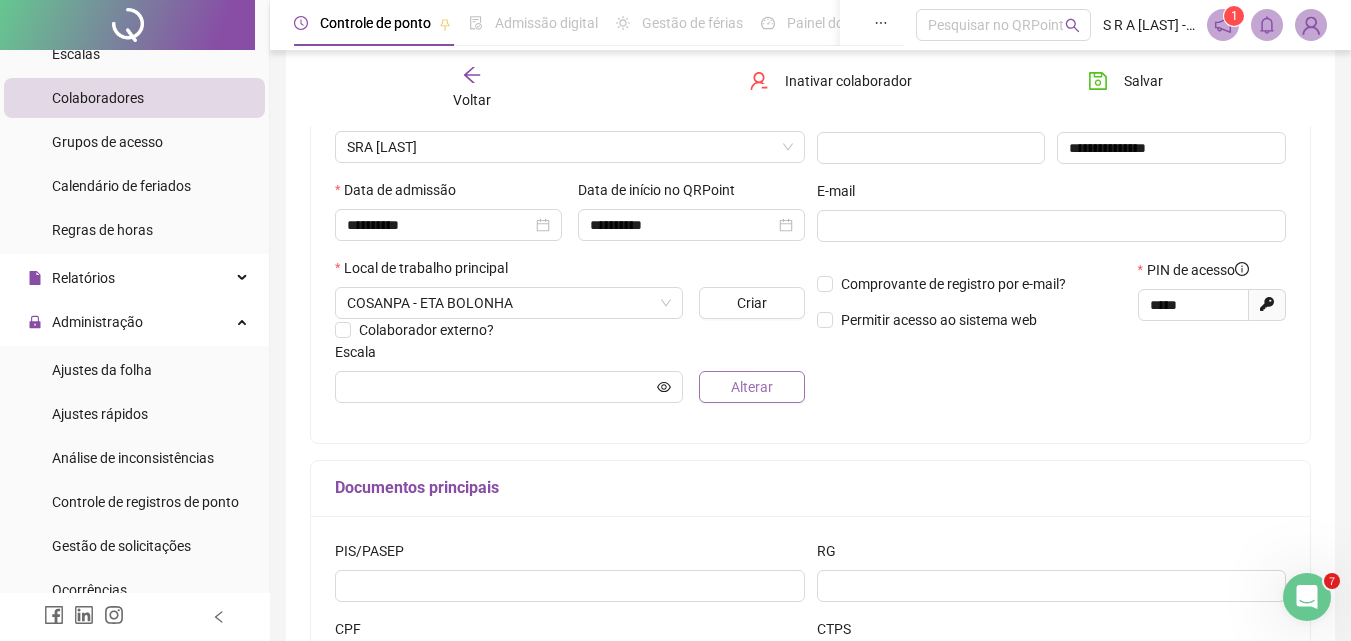 click on "Alterar" at bounding box center (752, 387) 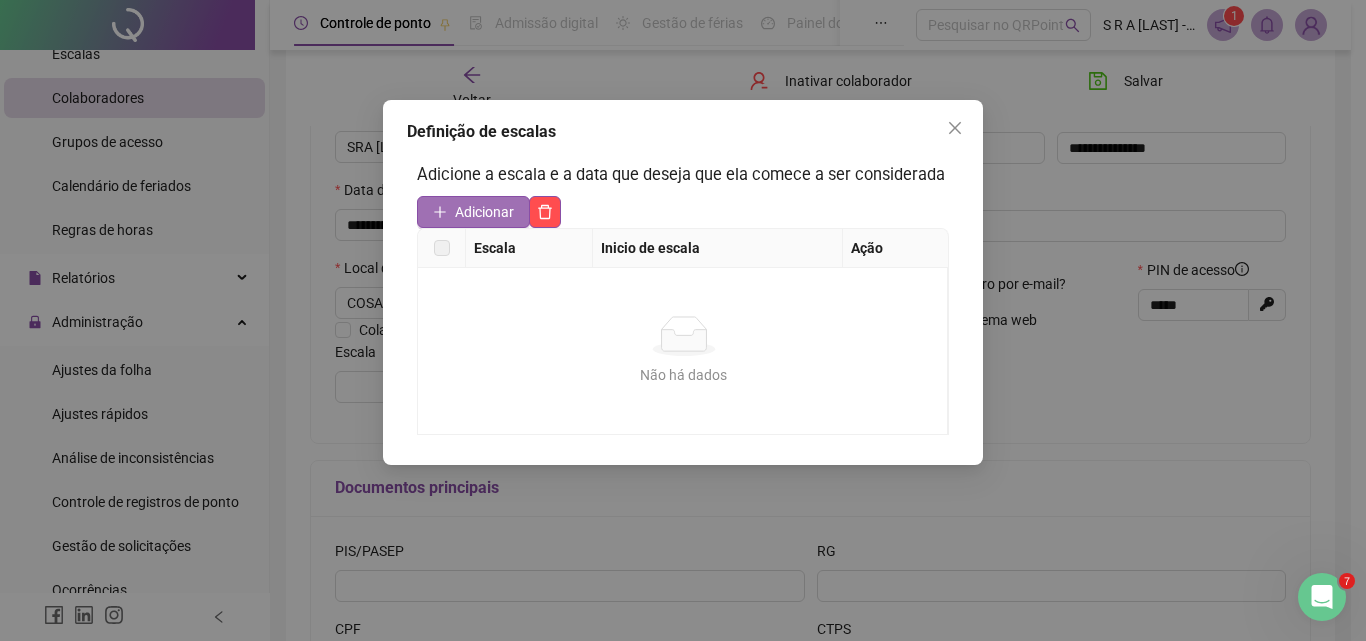 click on "Adicionar" at bounding box center [484, 212] 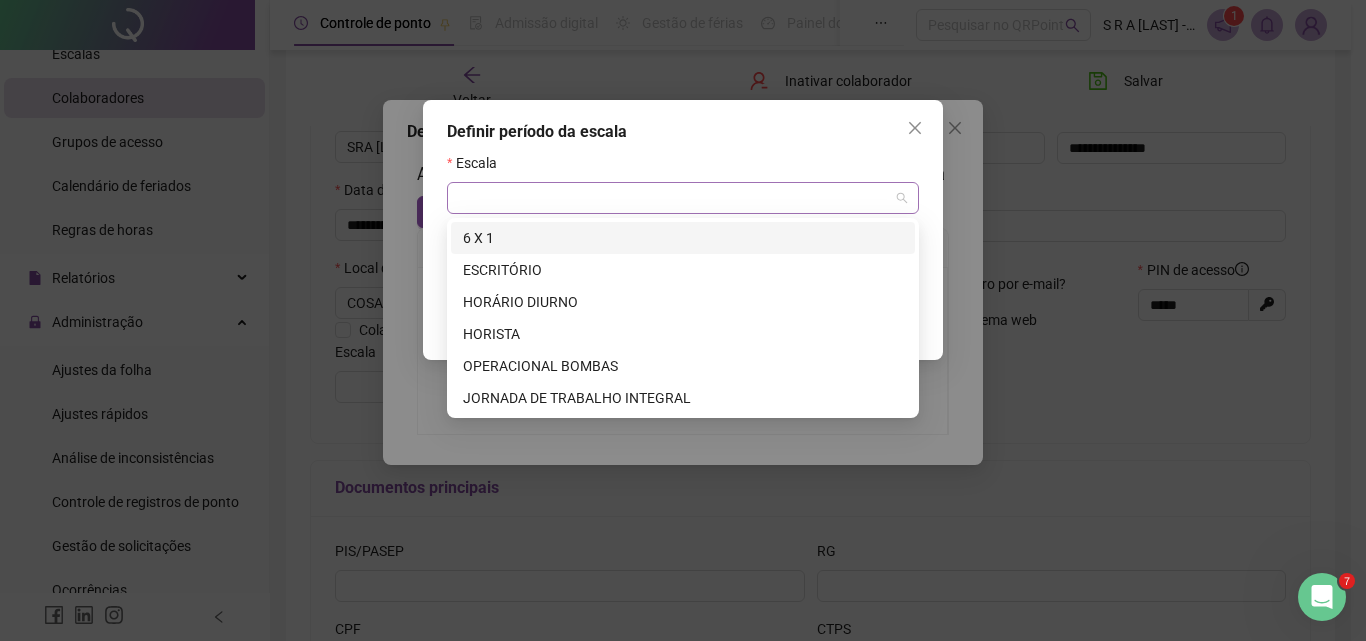 click at bounding box center [683, 198] 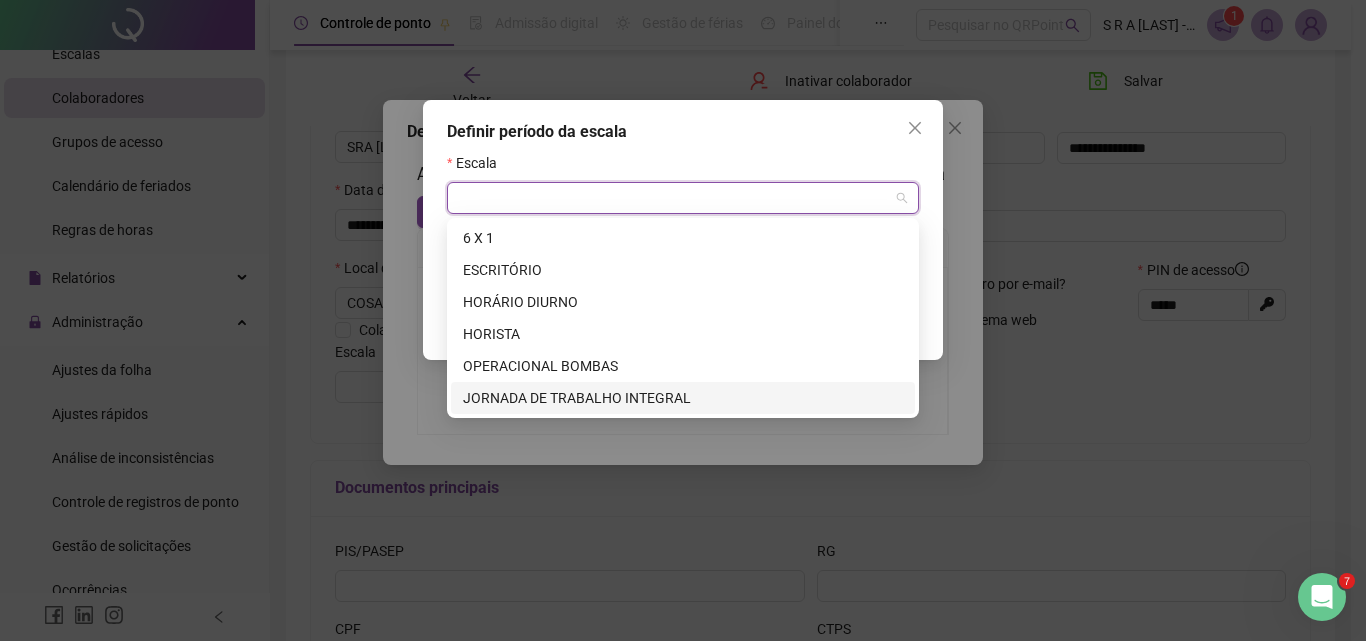 click on "JORNADA DE TRABALHO INTEGRAL" at bounding box center [683, 398] 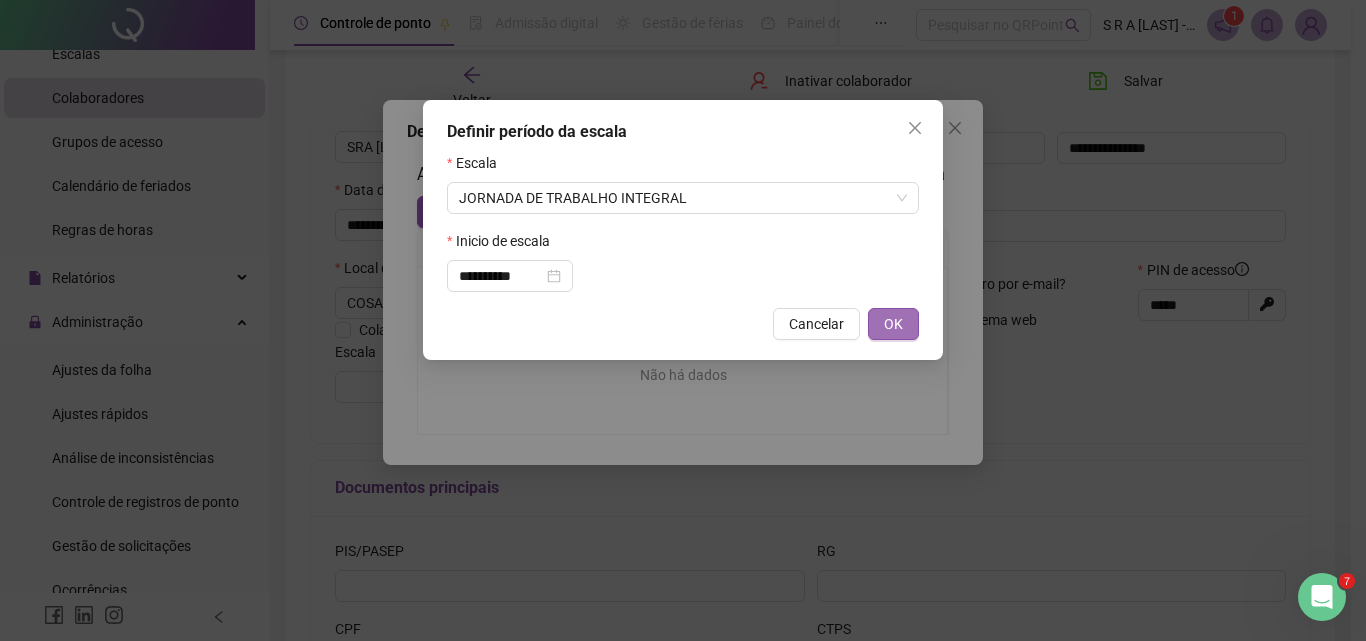 click on "OK" at bounding box center [893, 324] 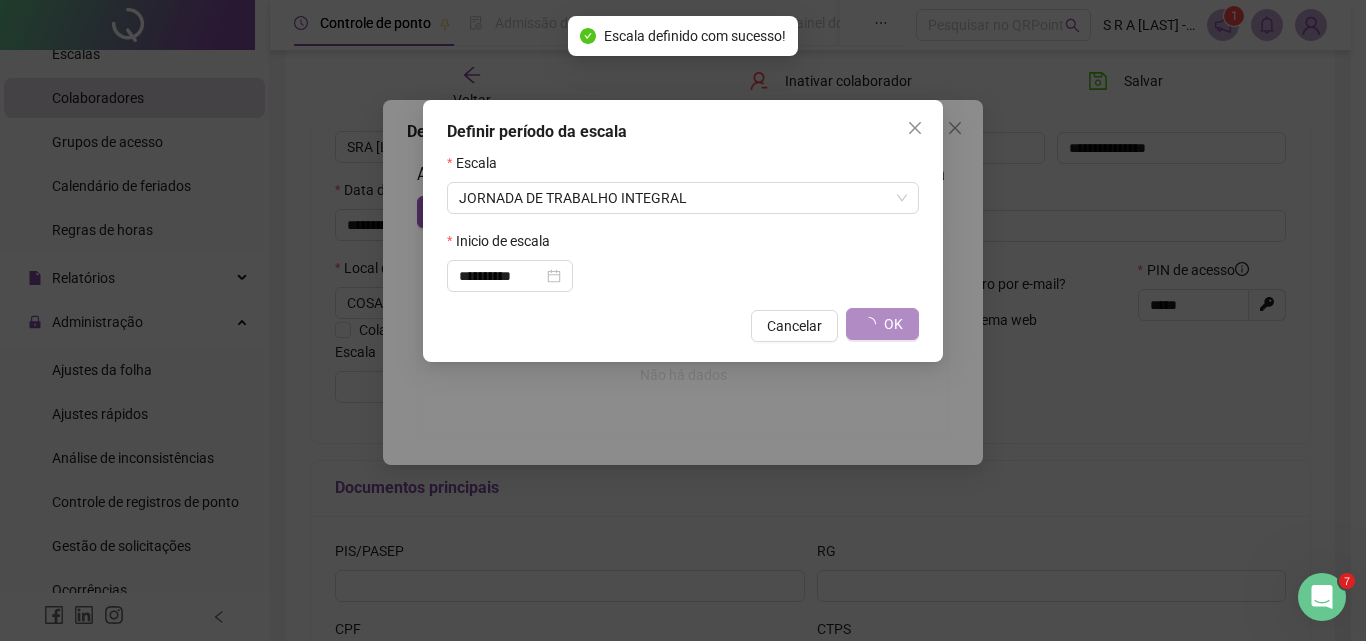 type on "**********" 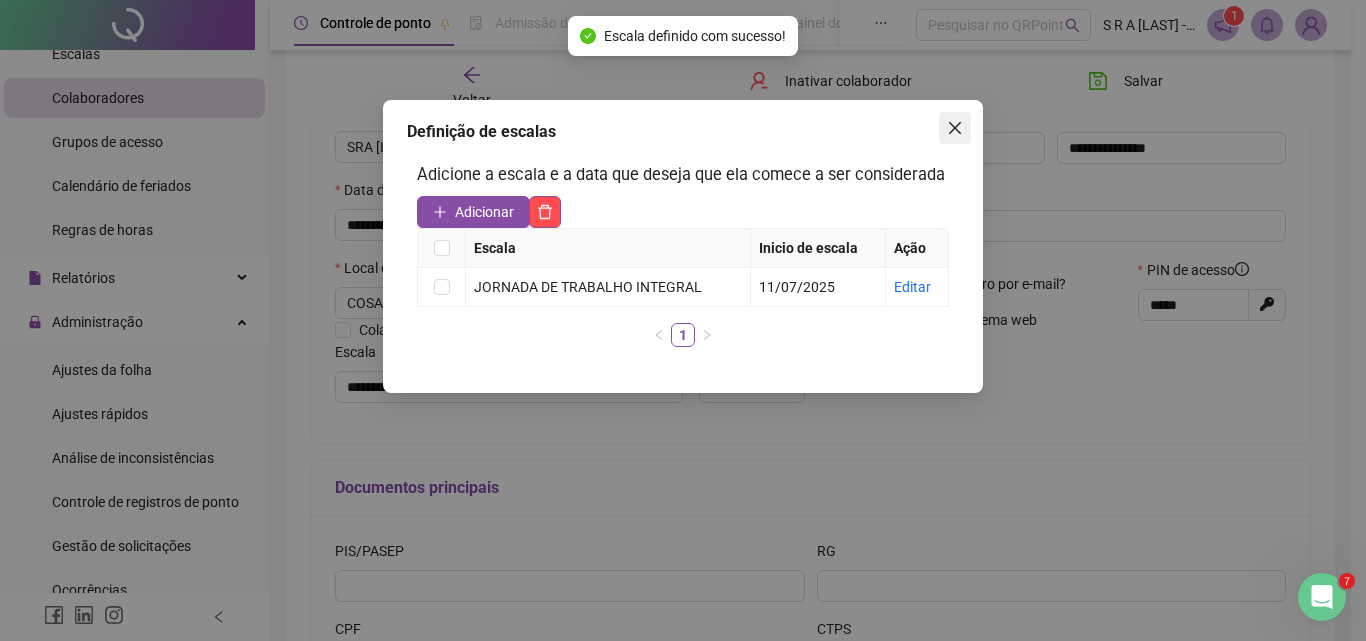click at bounding box center [955, 128] 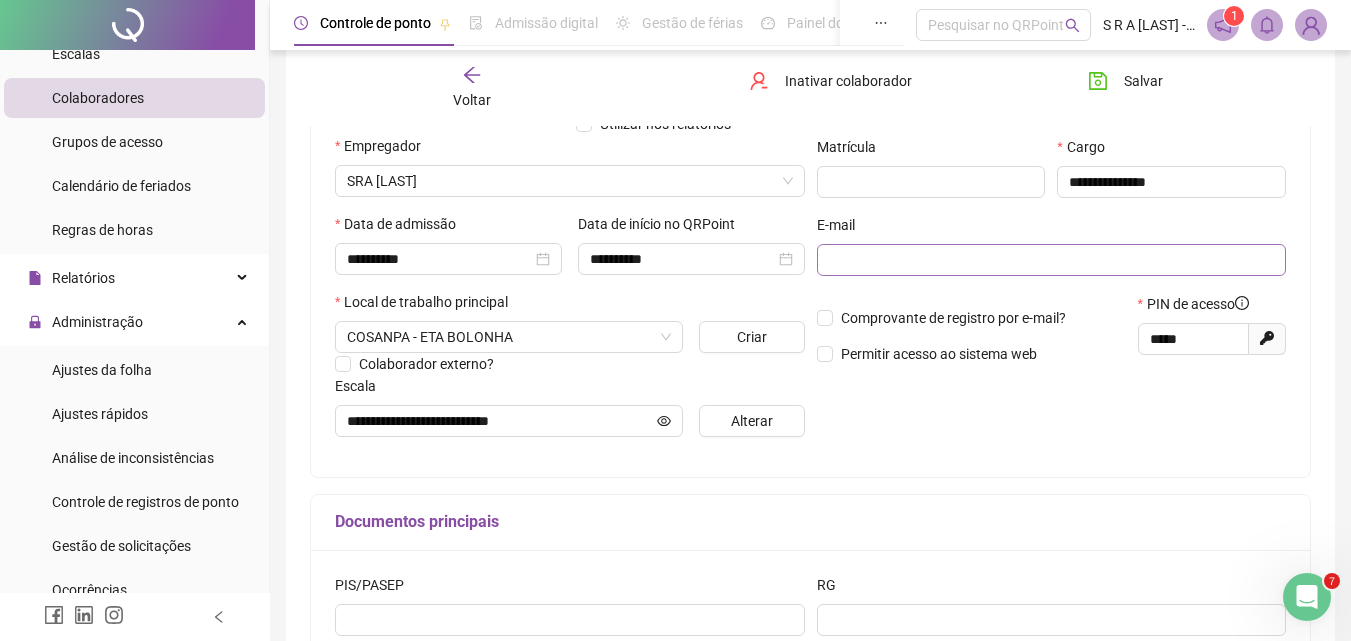 scroll, scrollTop: 10, scrollLeft: 0, axis: vertical 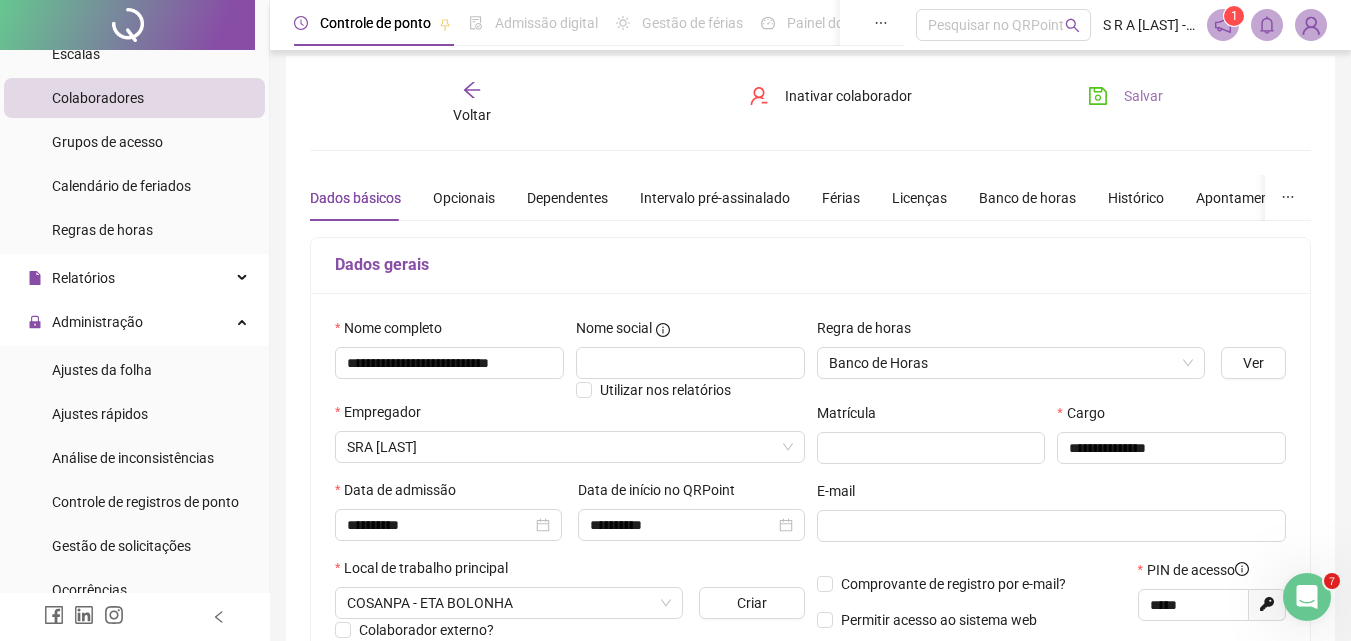 click on "Salvar" at bounding box center [1143, 96] 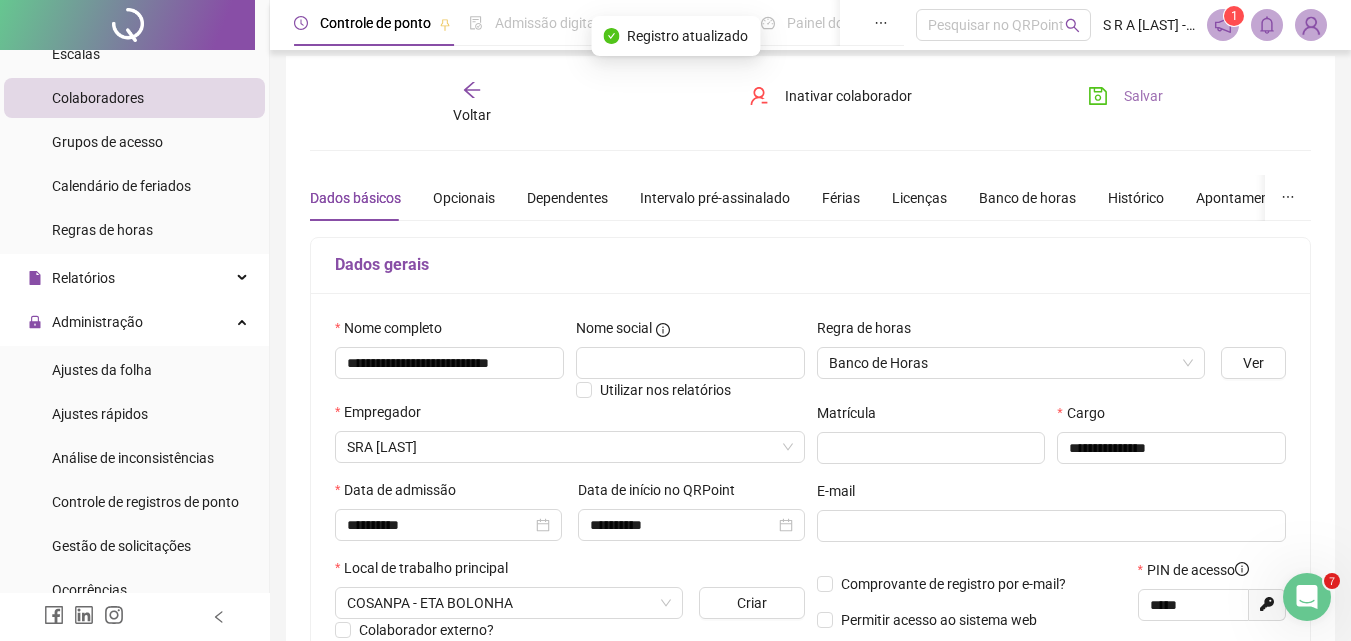 click on "Salvar" at bounding box center (1143, 96) 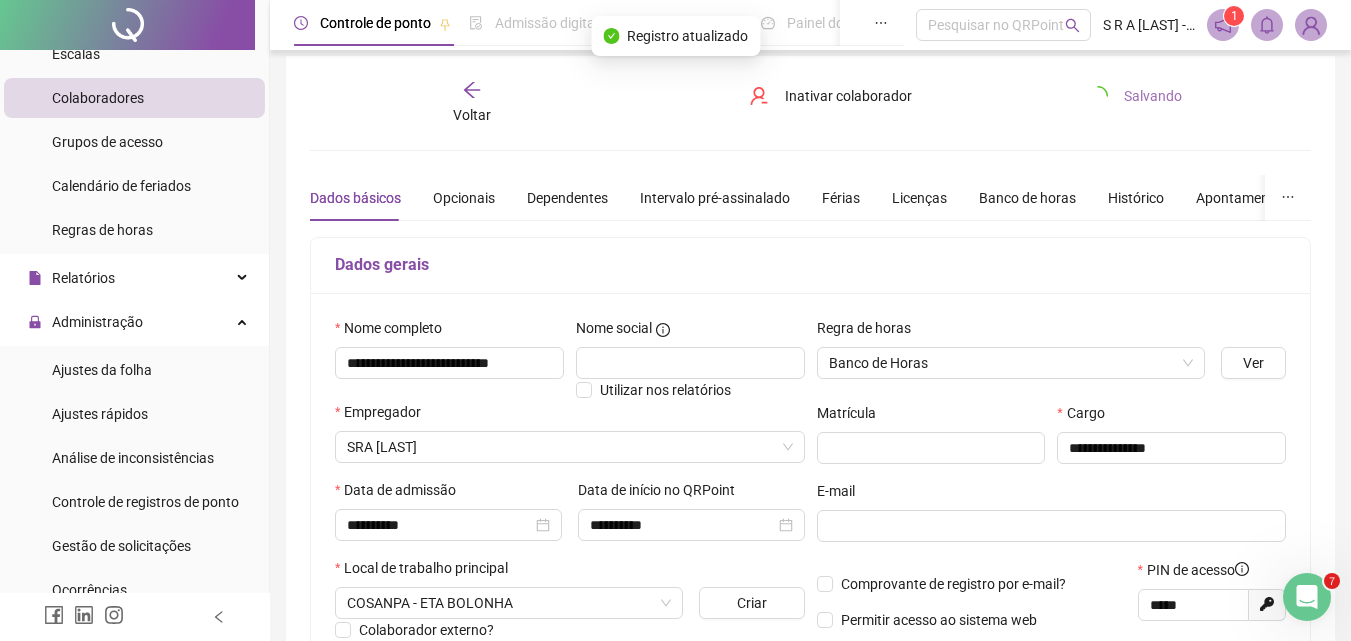 click on "Salvando" at bounding box center [1153, 96] 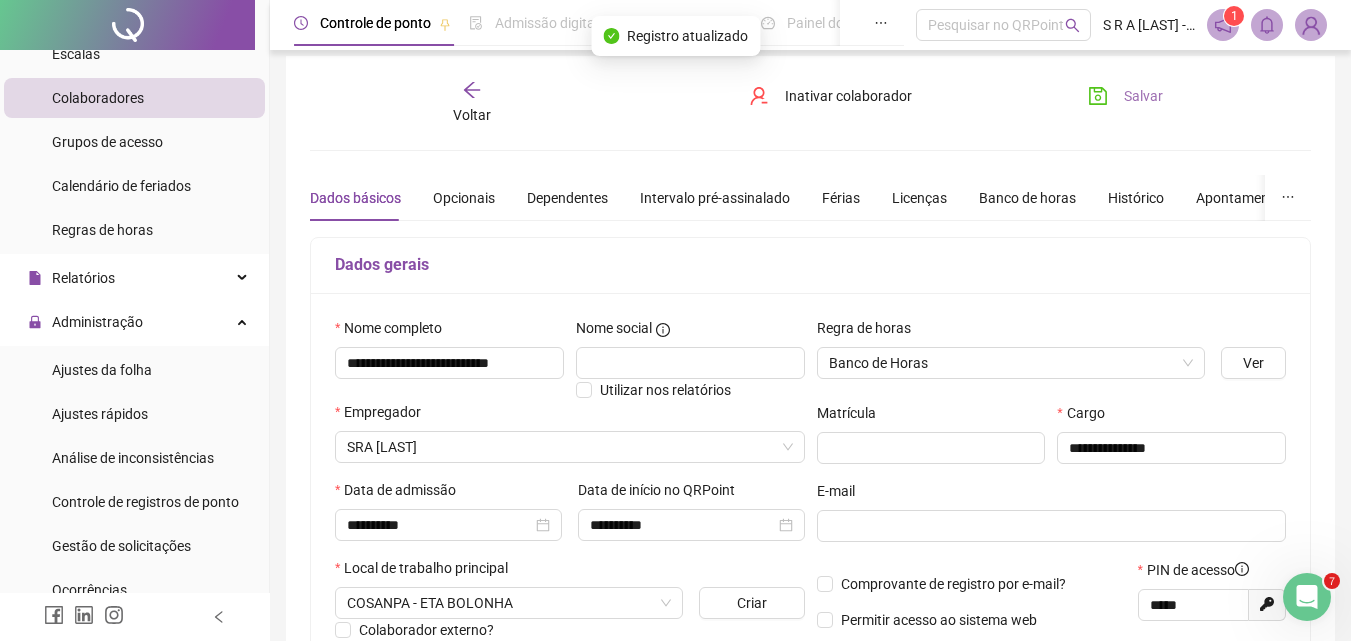 click on "Salvar" at bounding box center [1143, 96] 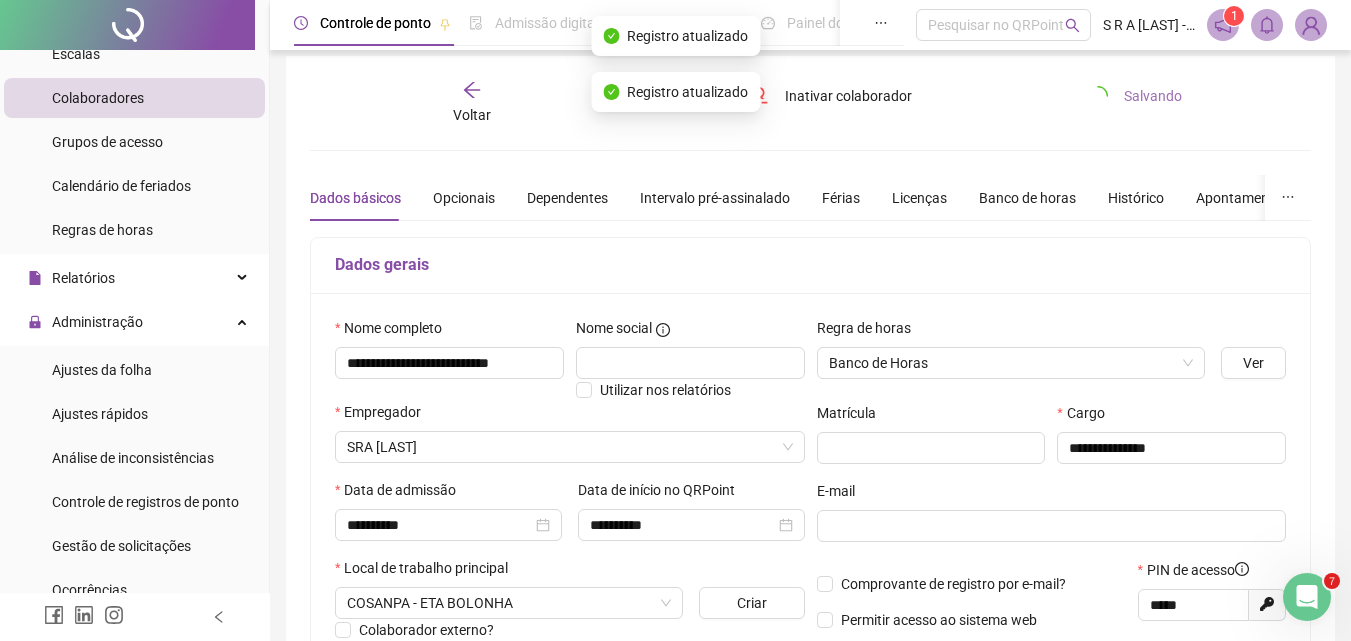 click on "Salvando" at bounding box center (1153, 96) 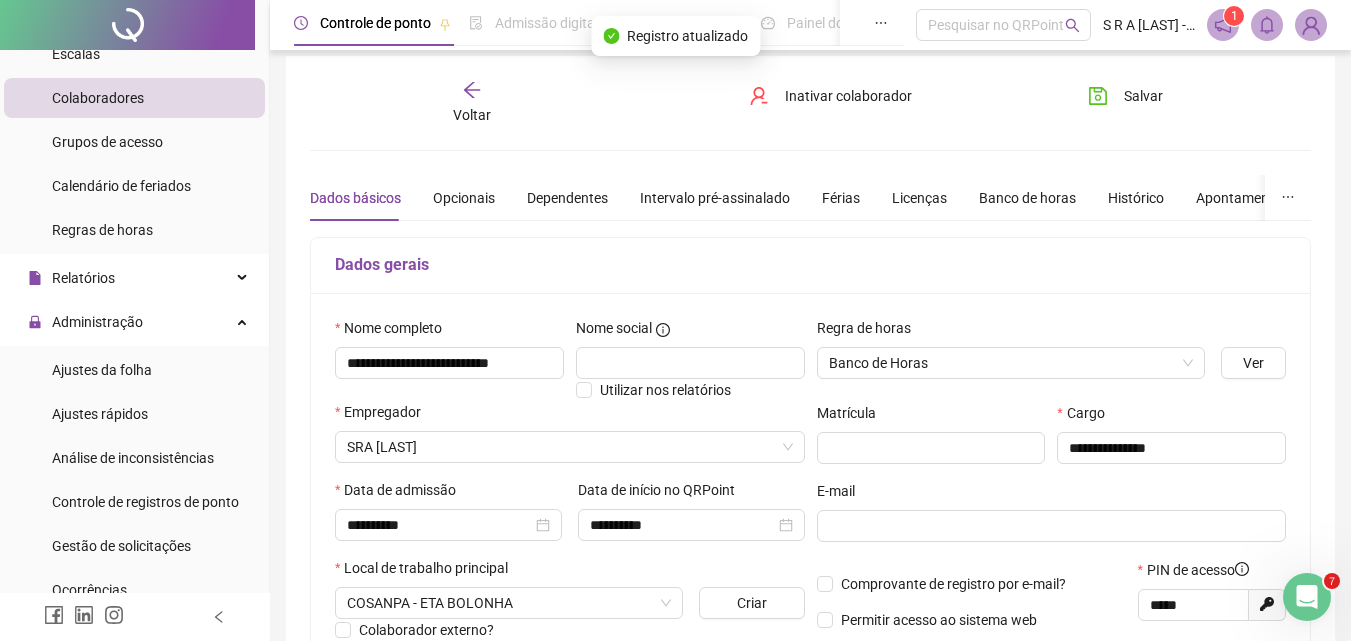 click on "Voltar Inativar colaborador Salvar" at bounding box center (810, 103) 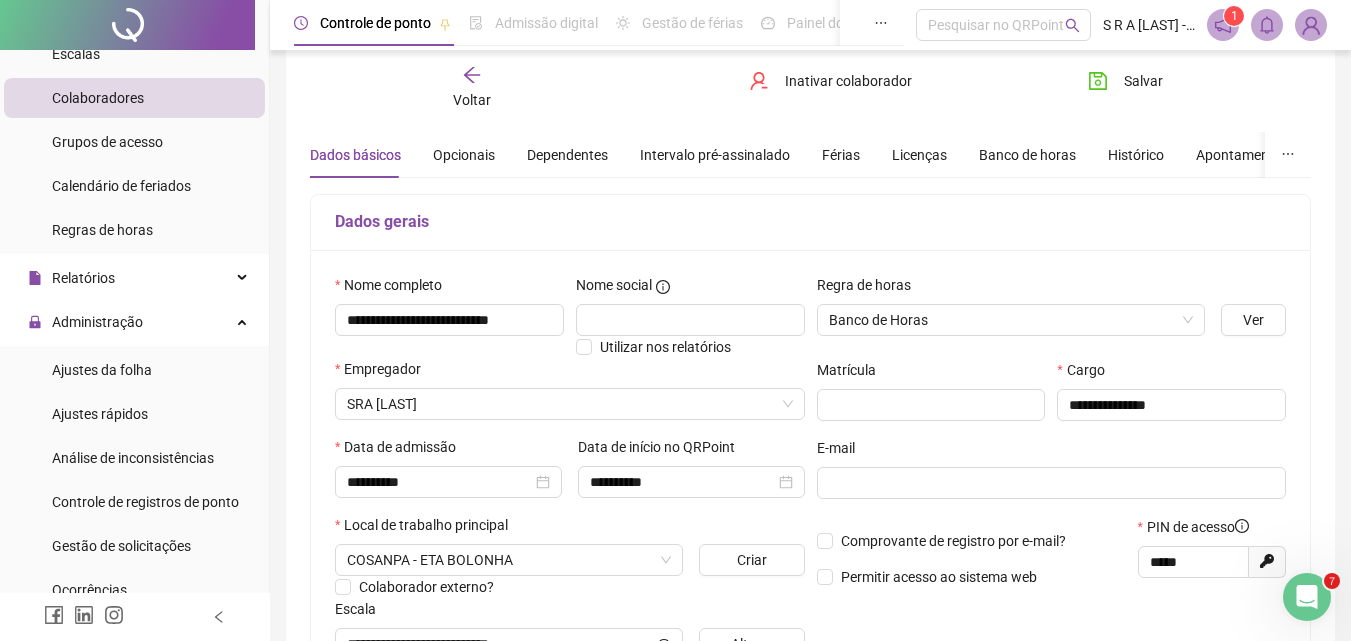 scroll, scrollTop: 0, scrollLeft: 0, axis: both 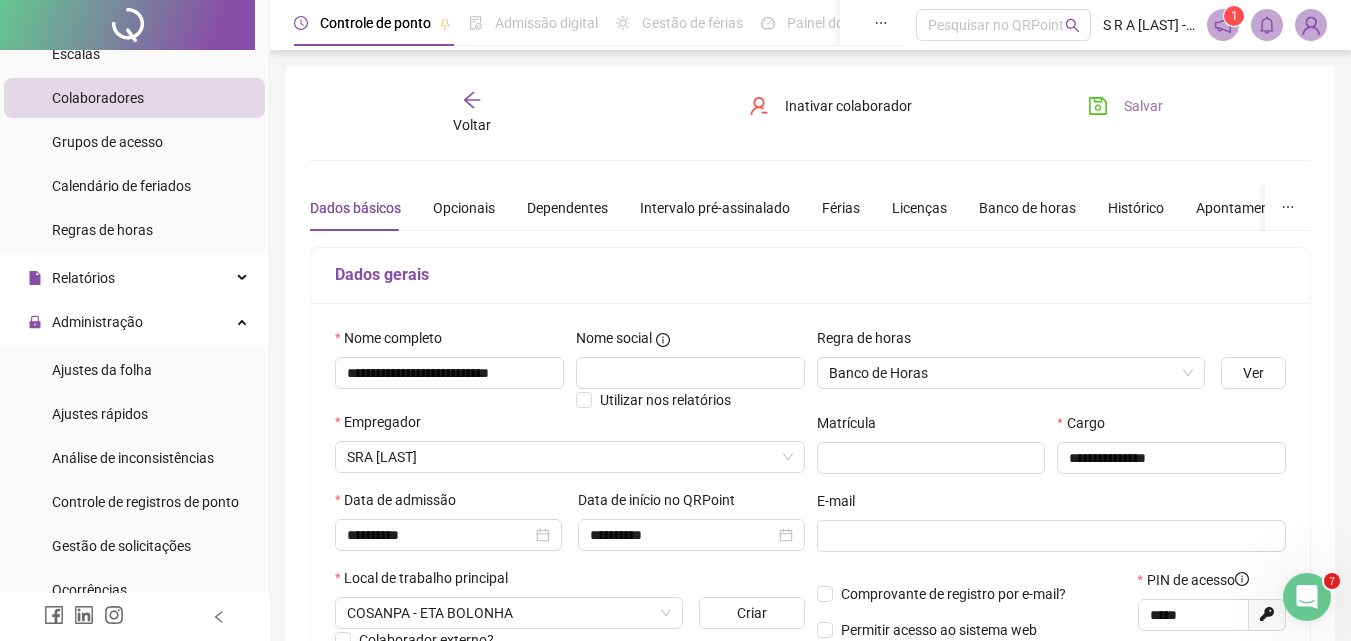 click on "Salvar" at bounding box center [1125, 106] 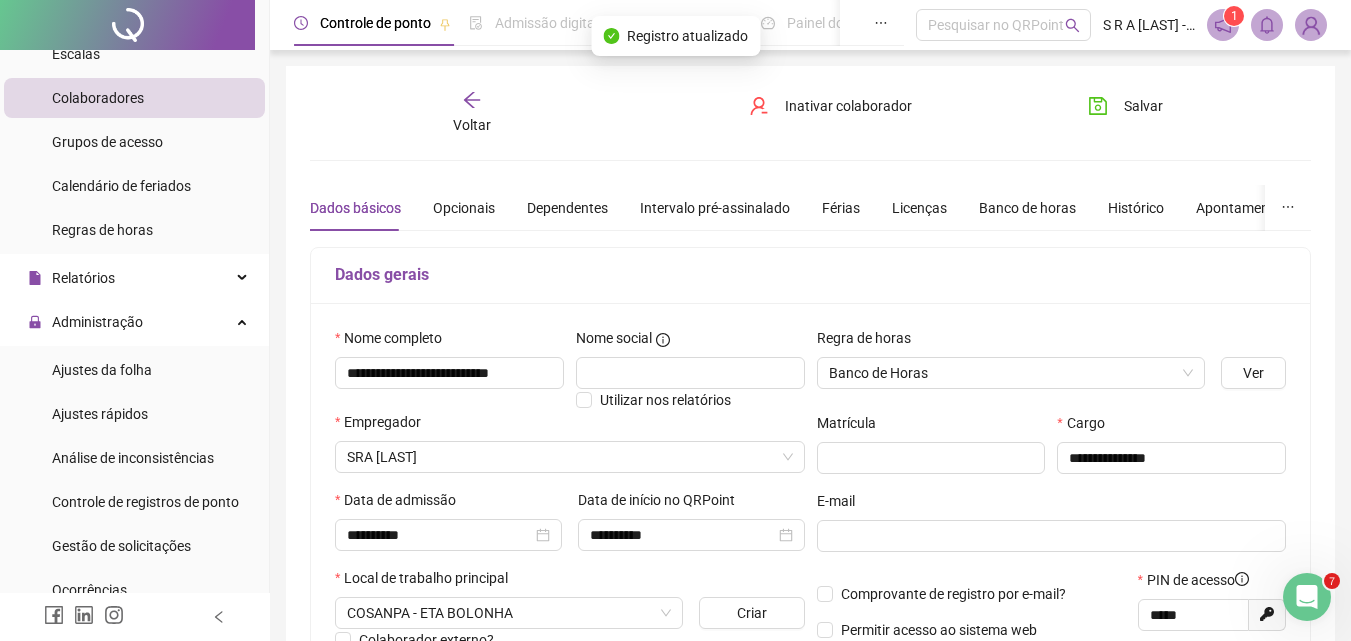 click 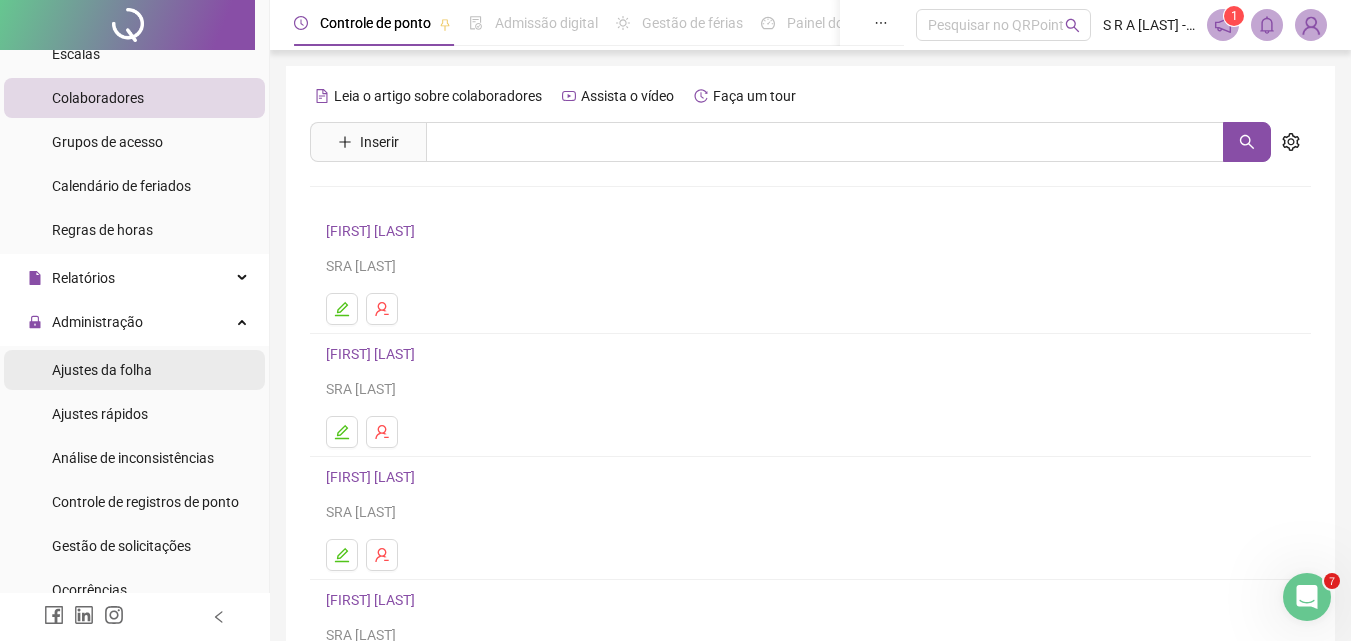 click on "Ajustes da folha" at bounding box center (102, 370) 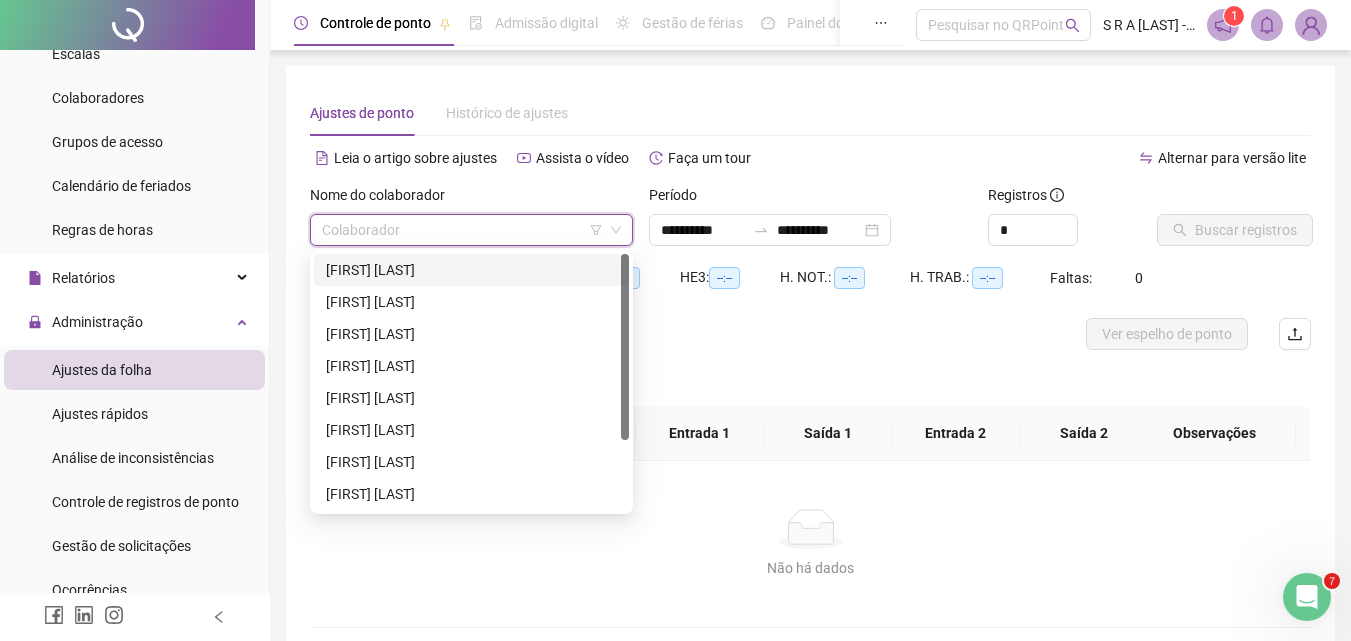 click at bounding box center (465, 230) 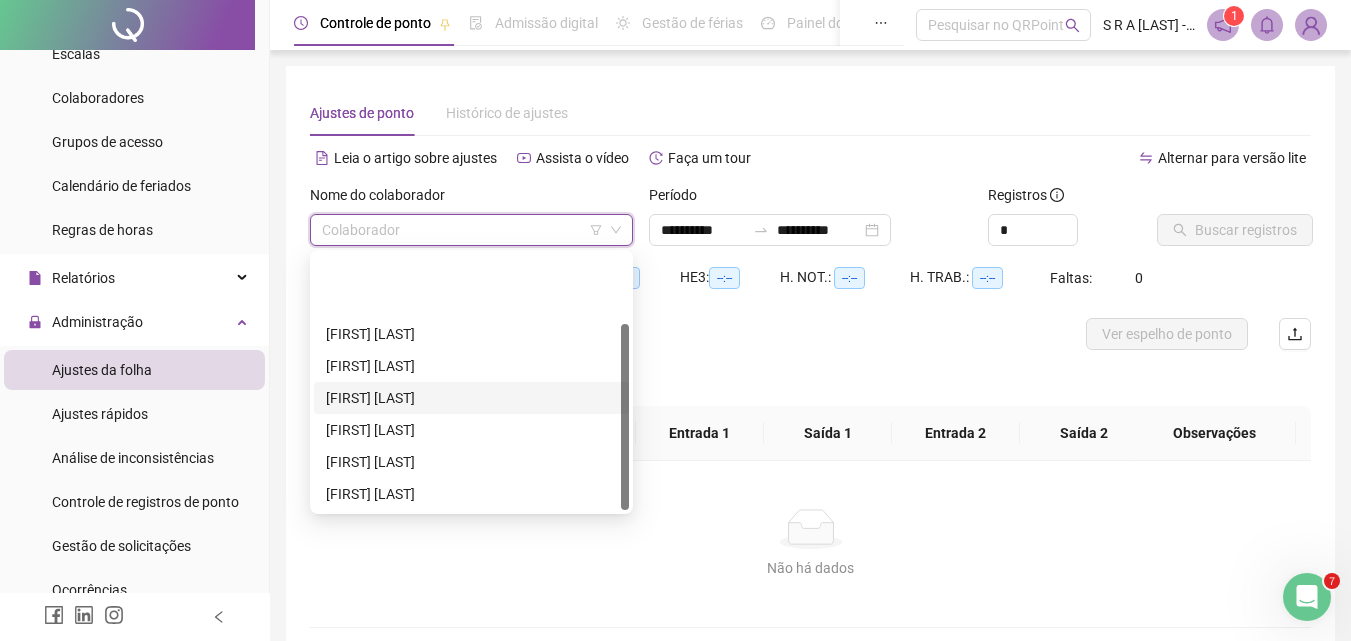 scroll, scrollTop: 96, scrollLeft: 0, axis: vertical 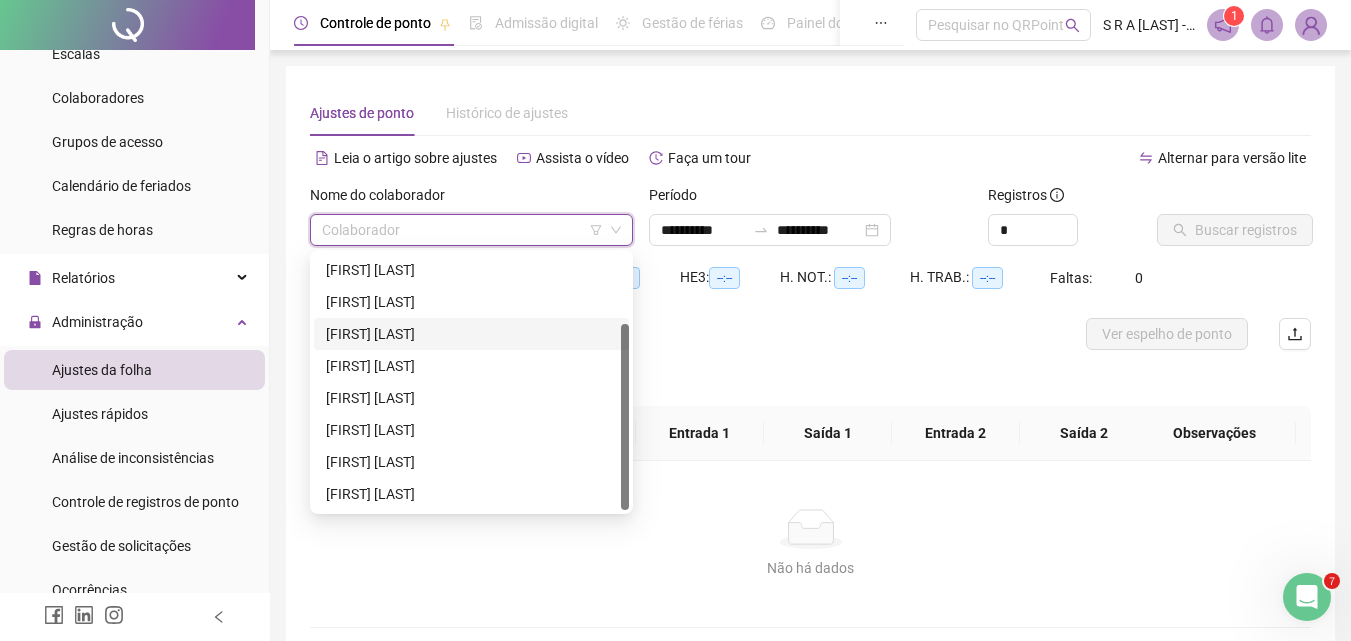 click on "[FIRST] [LAST]" at bounding box center [471, 334] 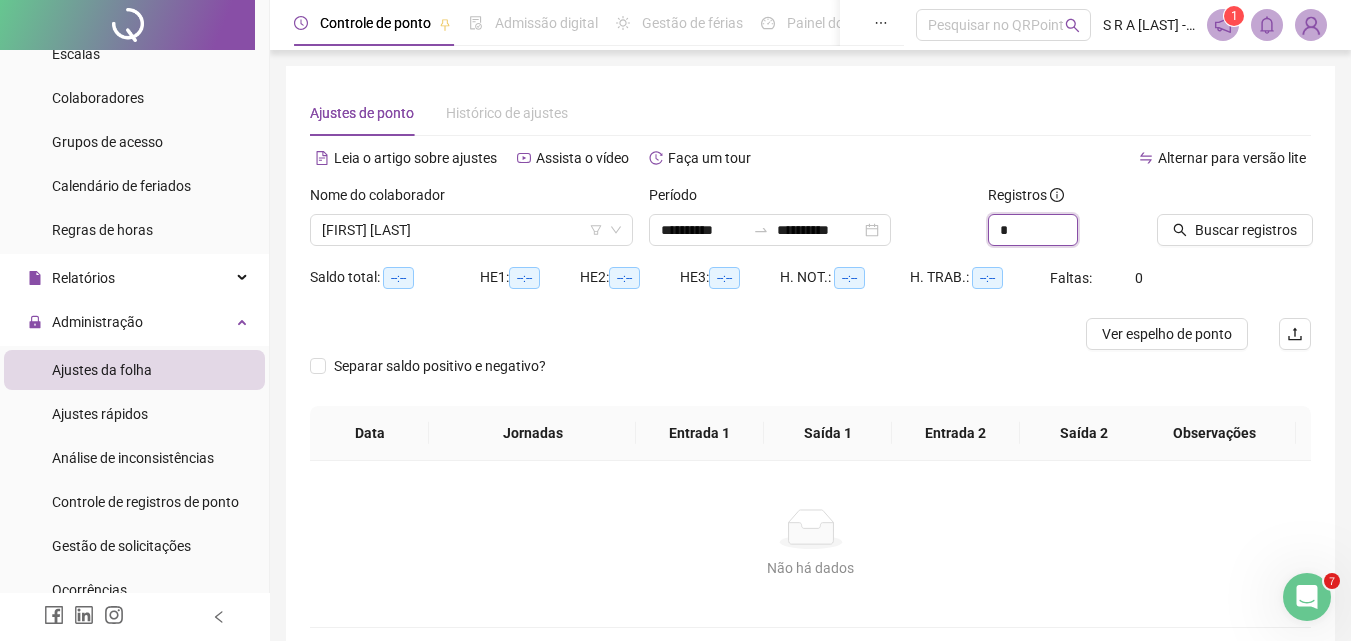drag, startPoint x: 1010, startPoint y: 232, endPoint x: 819, endPoint y: 249, distance: 191.75505 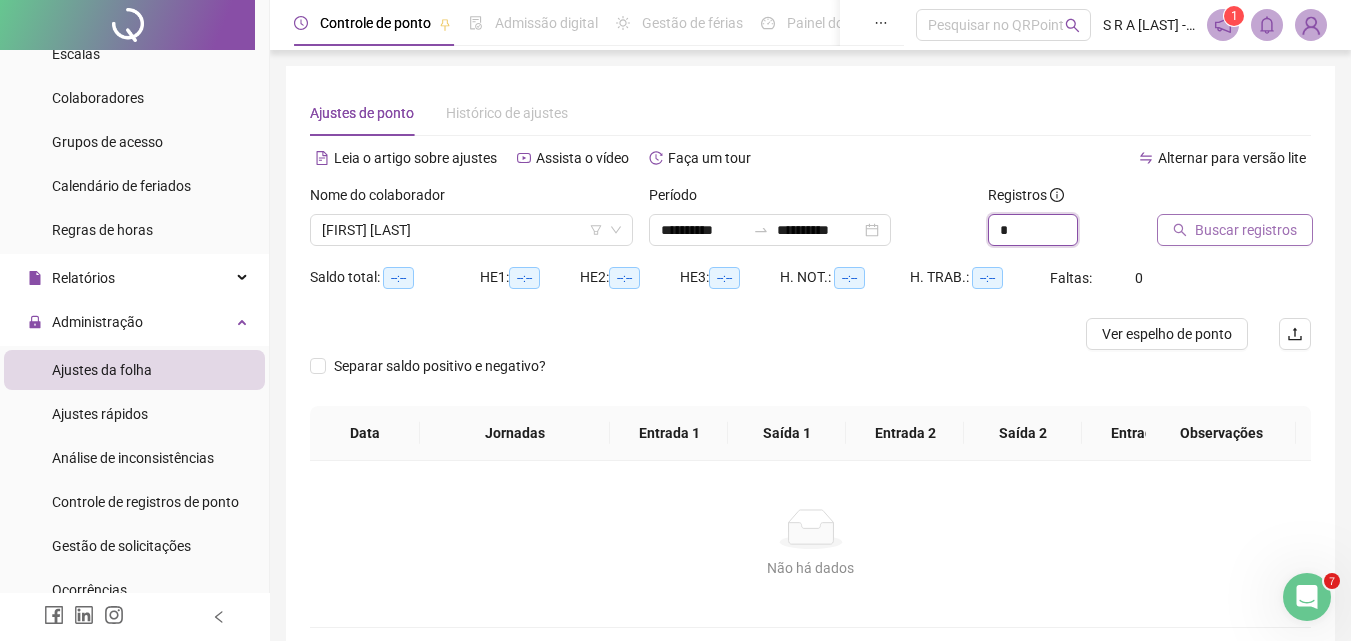 type on "*" 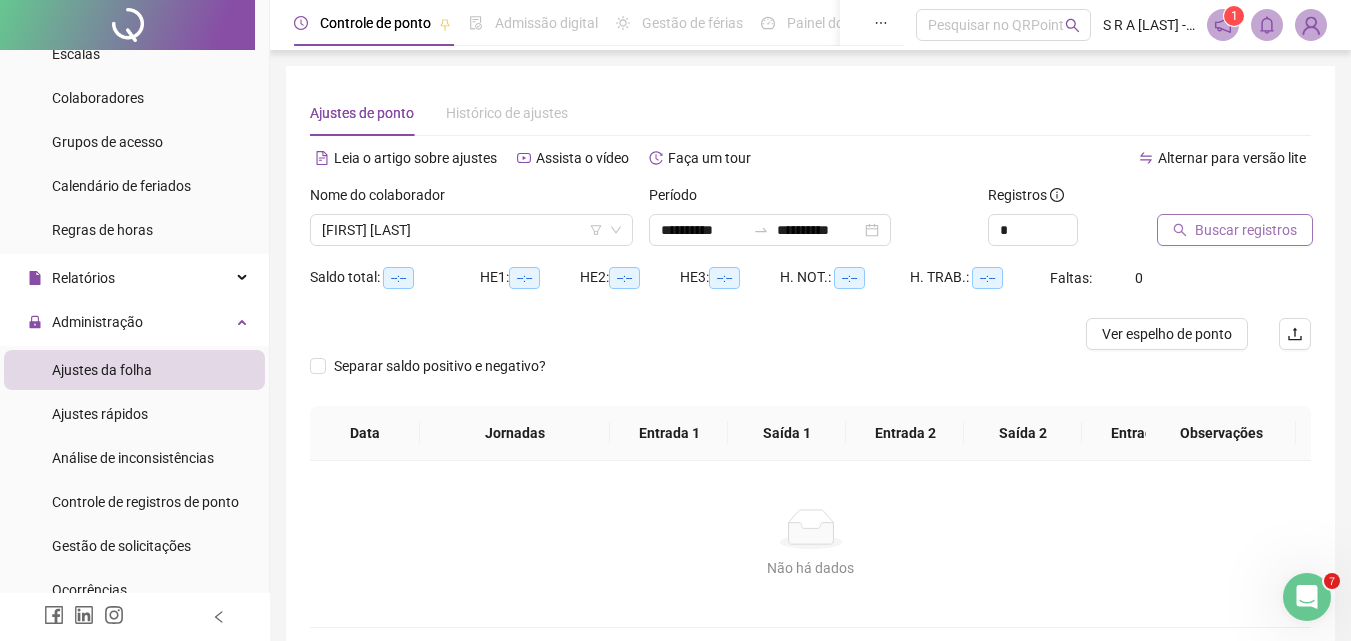 click on "Buscar registros" at bounding box center [1246, 230] 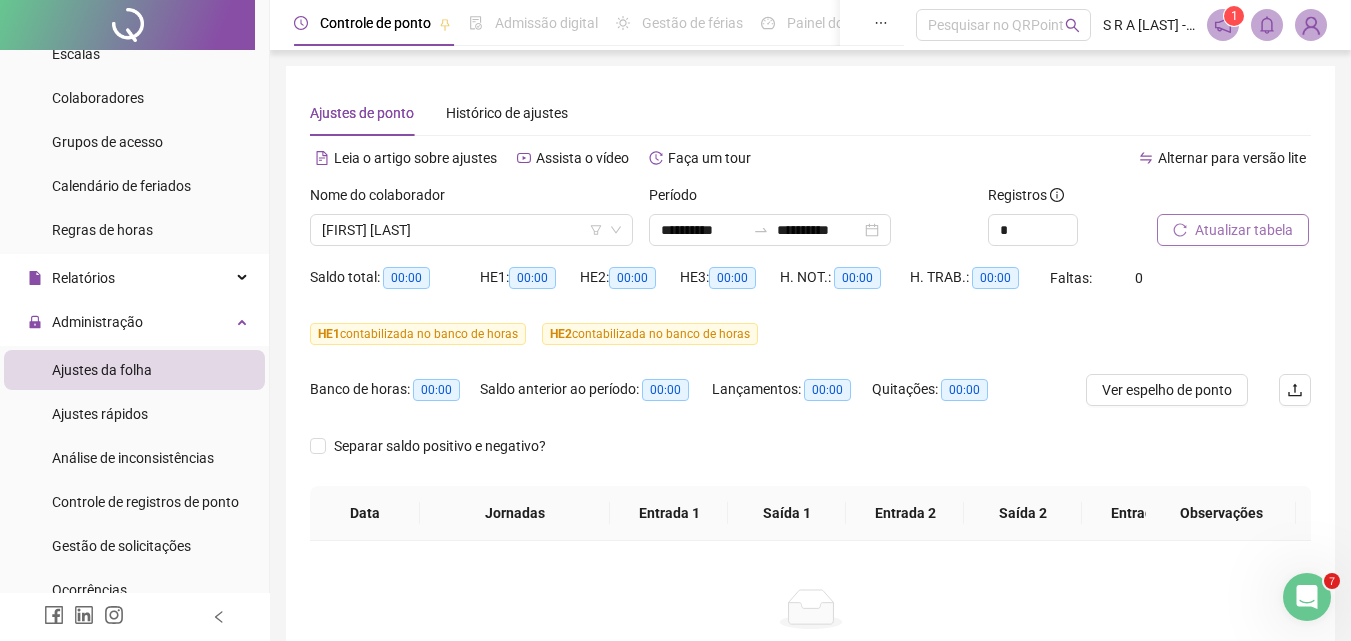 click on "Atualizar tabela" at bounding box center (1244, 230) 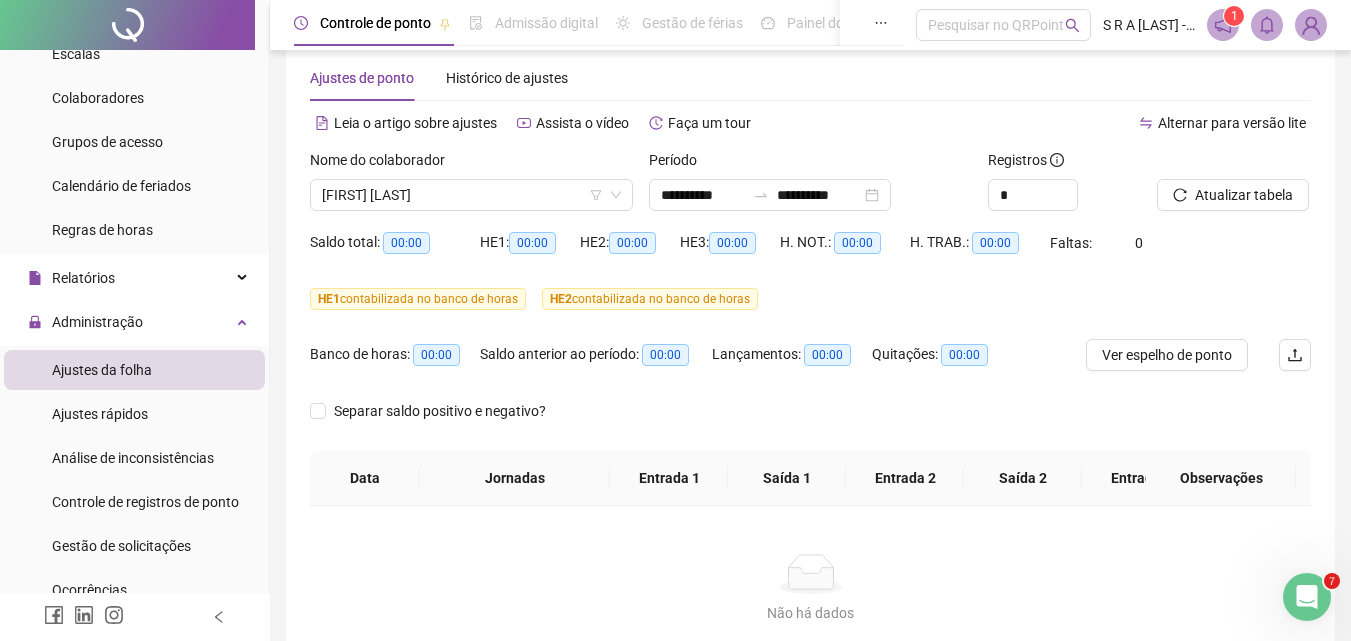 scroll, scrollTop: 0, scrollLeft: 0, axis: both 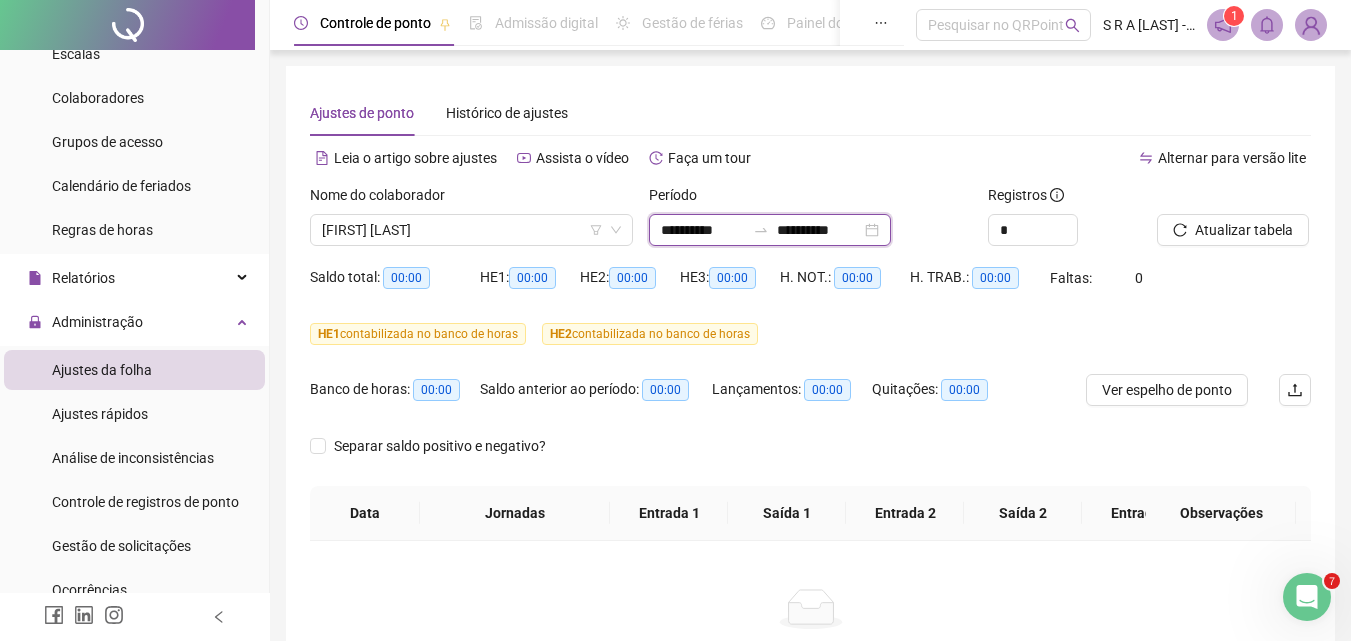 click on "**********" at bounding box center [819, 230] 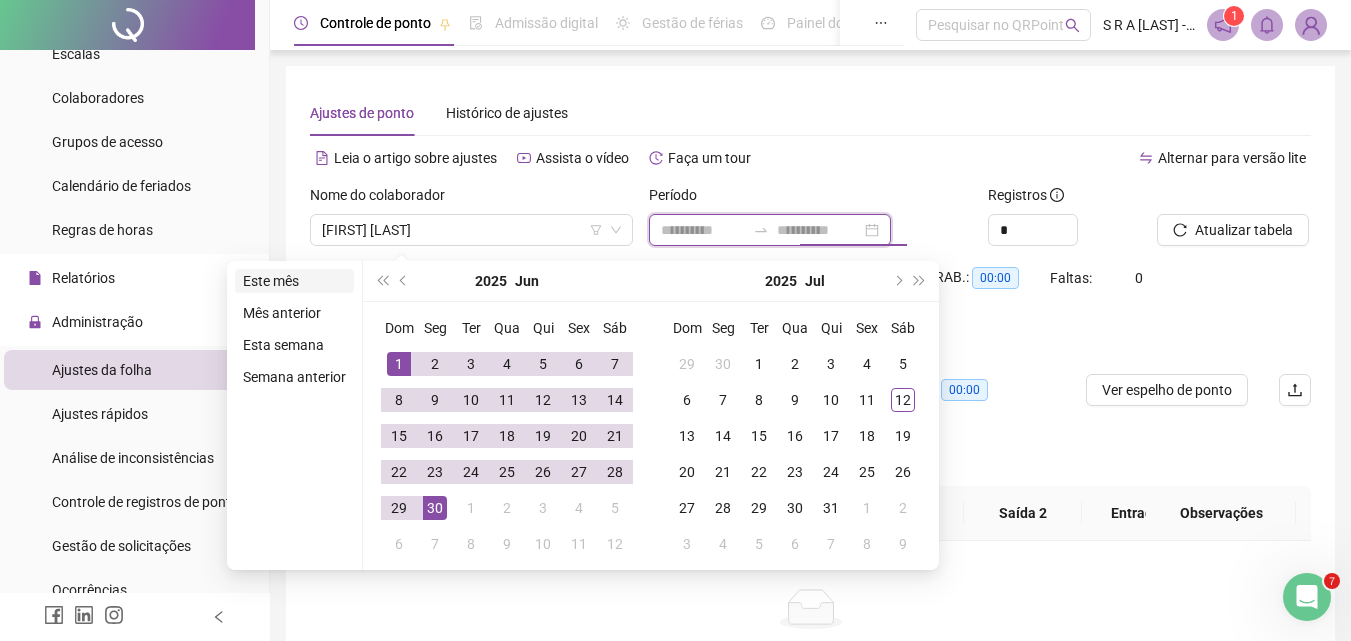 type on "**********" 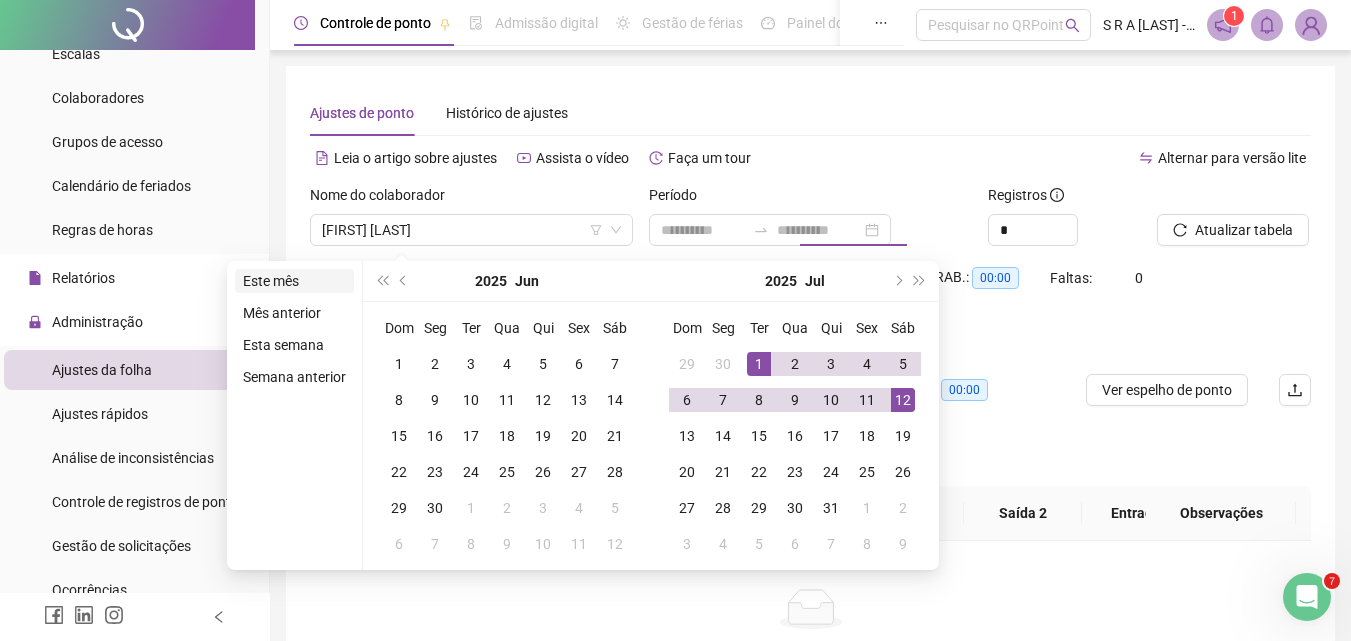 click on "Este mês" at bounding box center (294, 281) 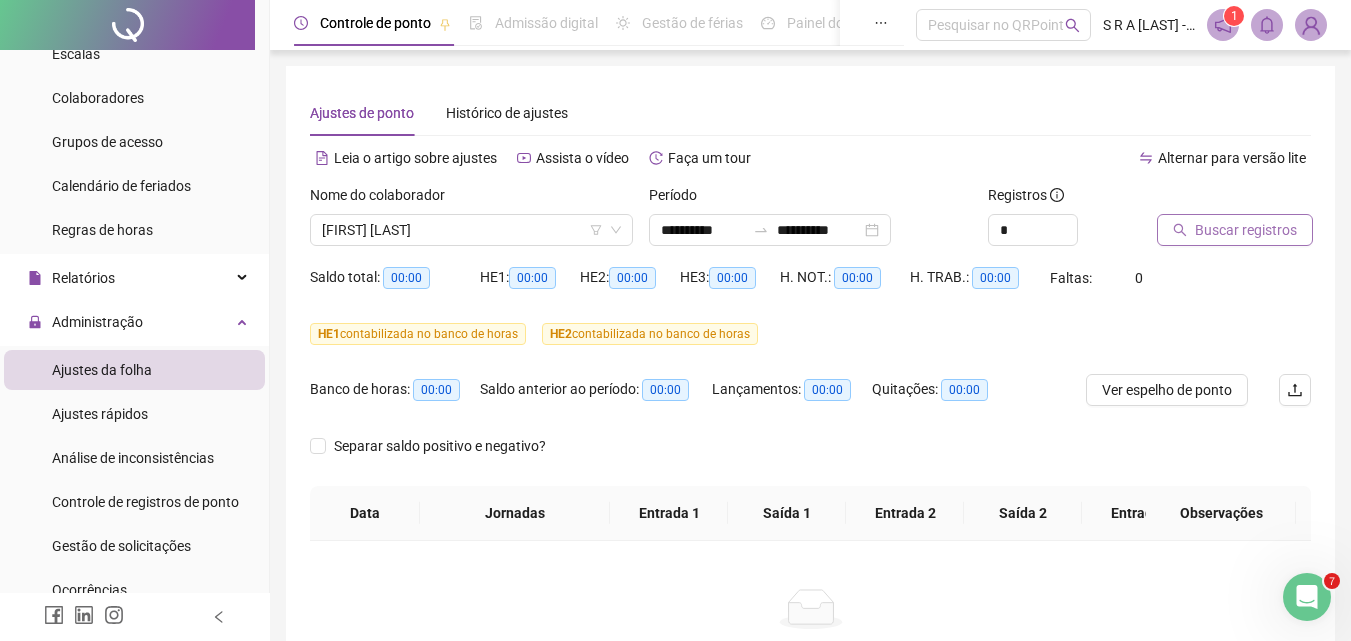 click on "Buscar registros" at bounding box center [1246, 230] 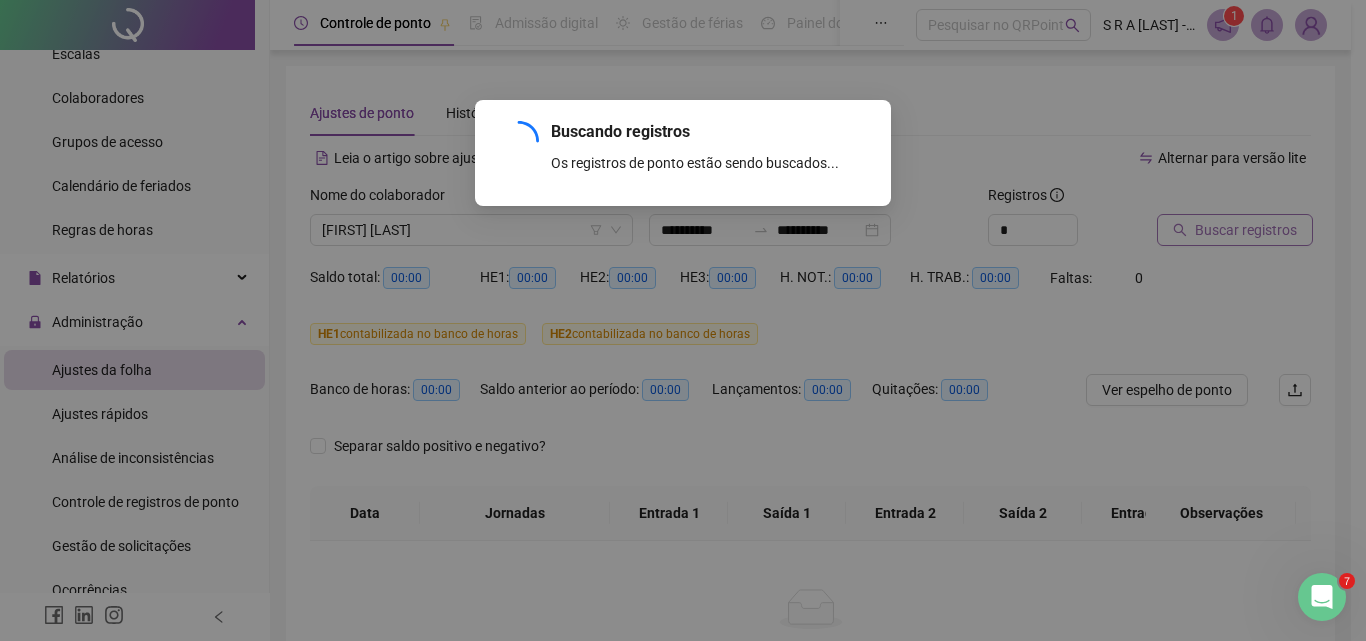 click on "Buscando registros Os registros de ponto estão sendo buscados... OK" at bounding box center [683, 320] 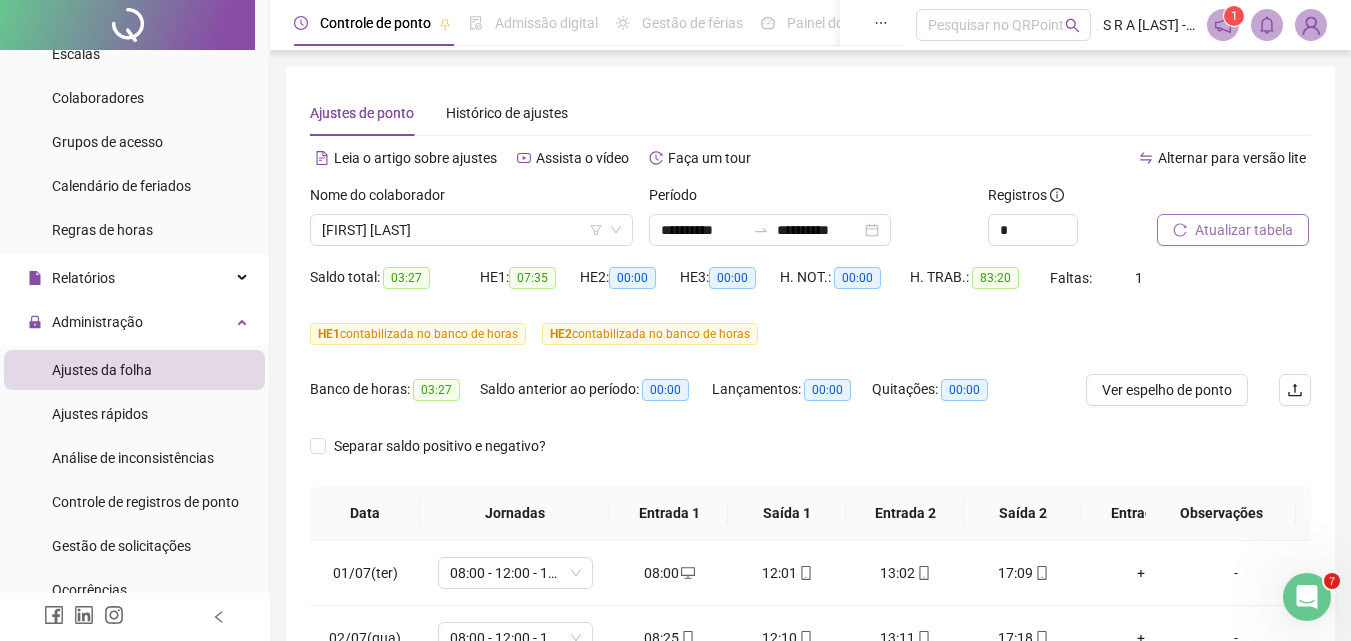 click on "Atualizar tabela" at bounding box center (1244, 230) 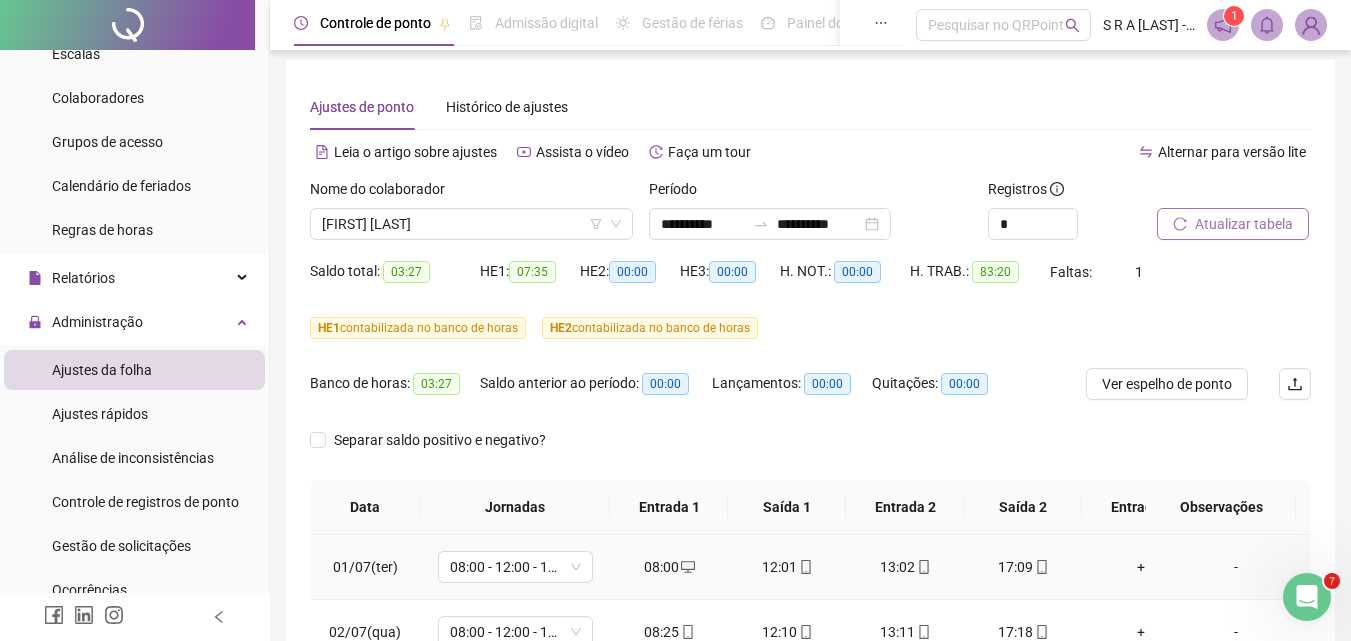 scroll, scrollTop: 0, scrollLeft: 0, axis: both 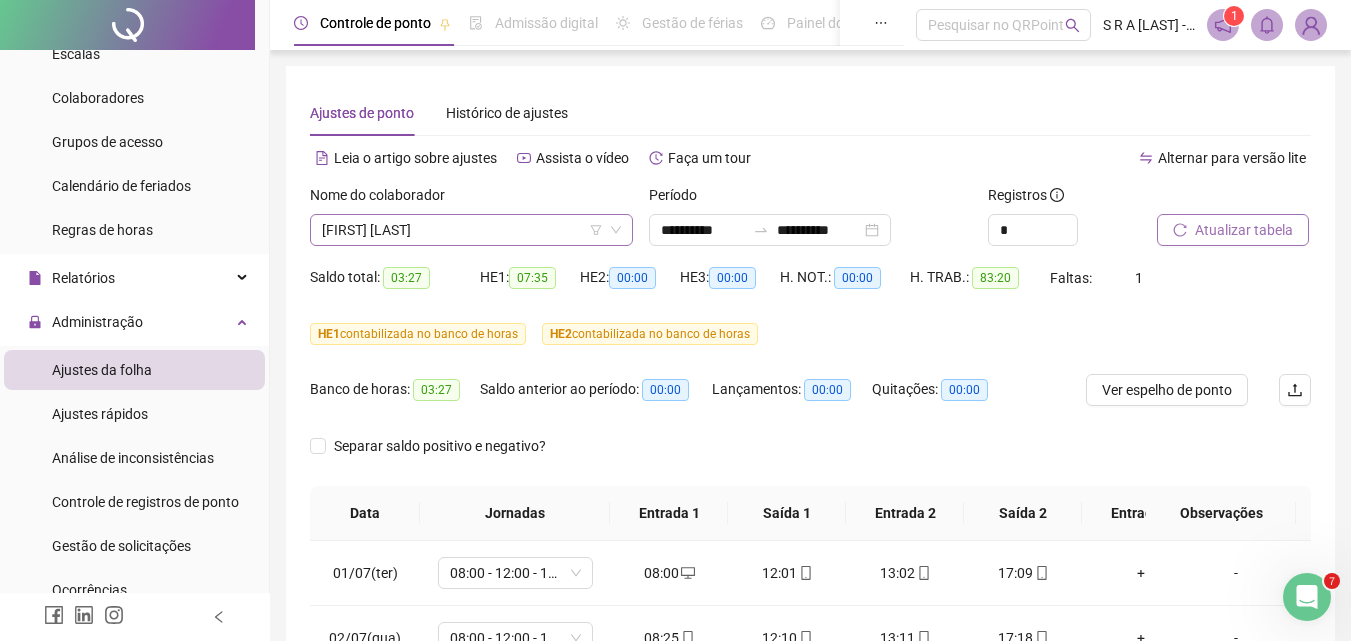 click on "[FIRST] [LAST]" at bounding box center [471, 230] 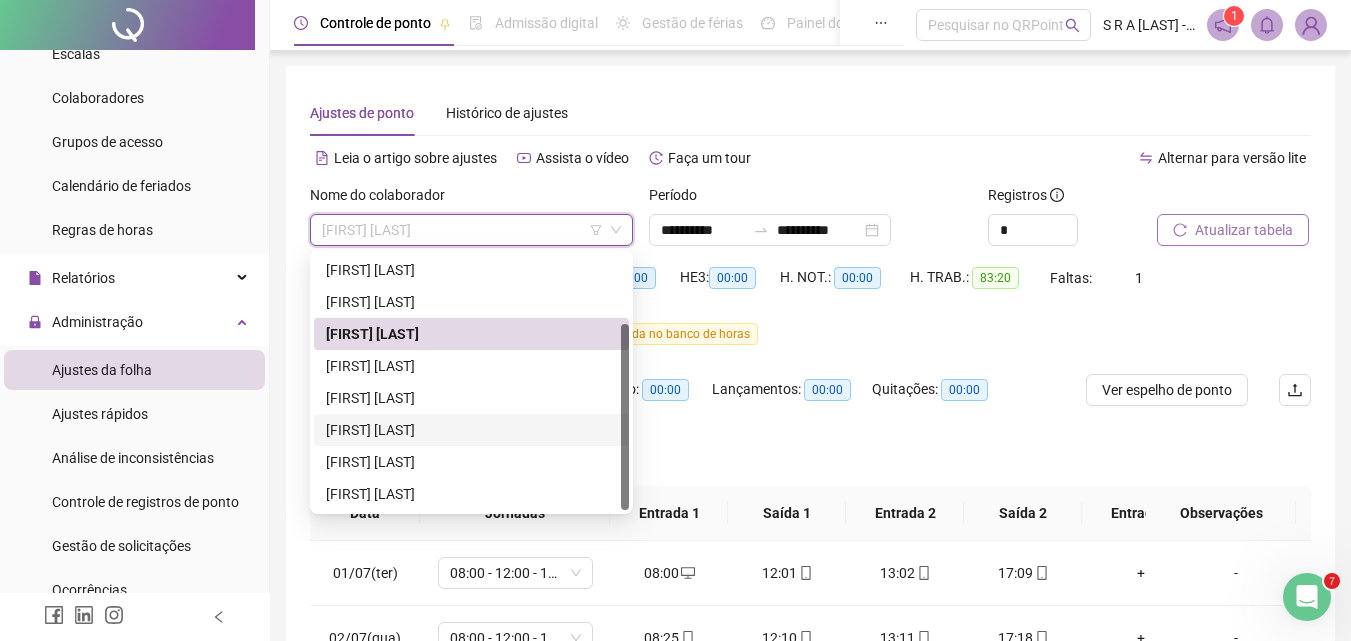 drag, startPoint x: 448, startPoint y: 425, endPoint x: 524, endPoint y: 405, distance: 78.58753 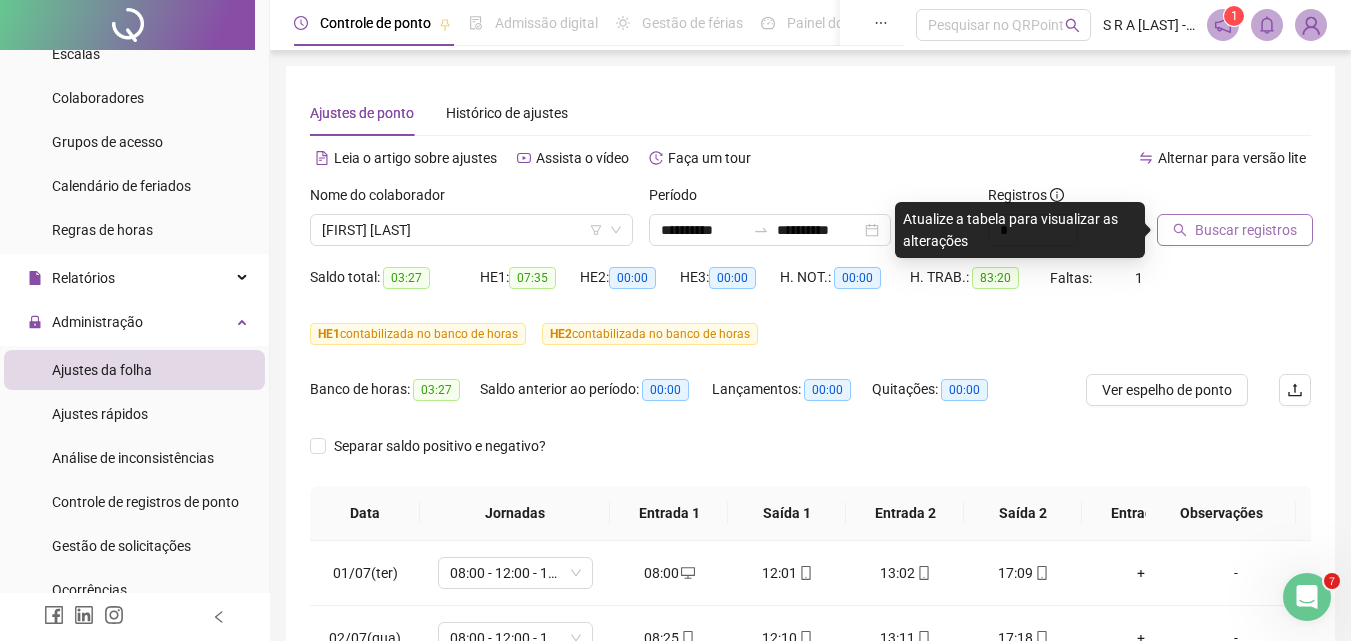click on "Buscar registros" at bounding box center (1246, 230) 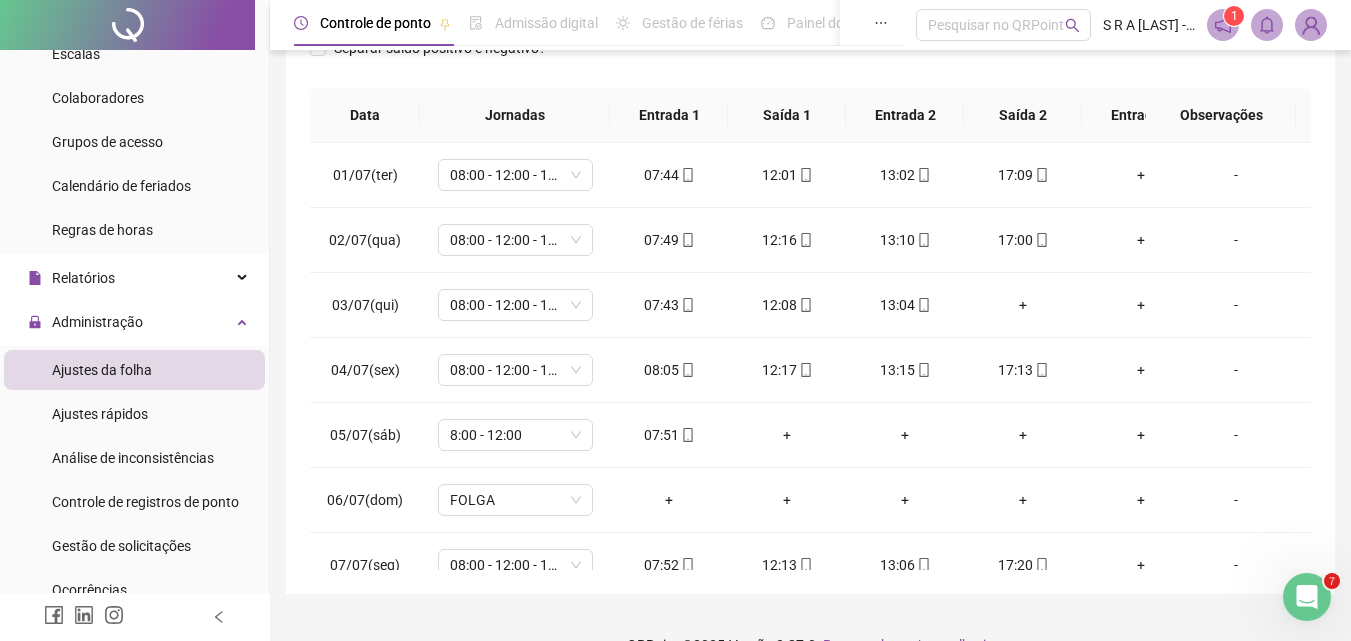 scroll, scrollTop: 400, scrollLeft: 0, axis: vertical 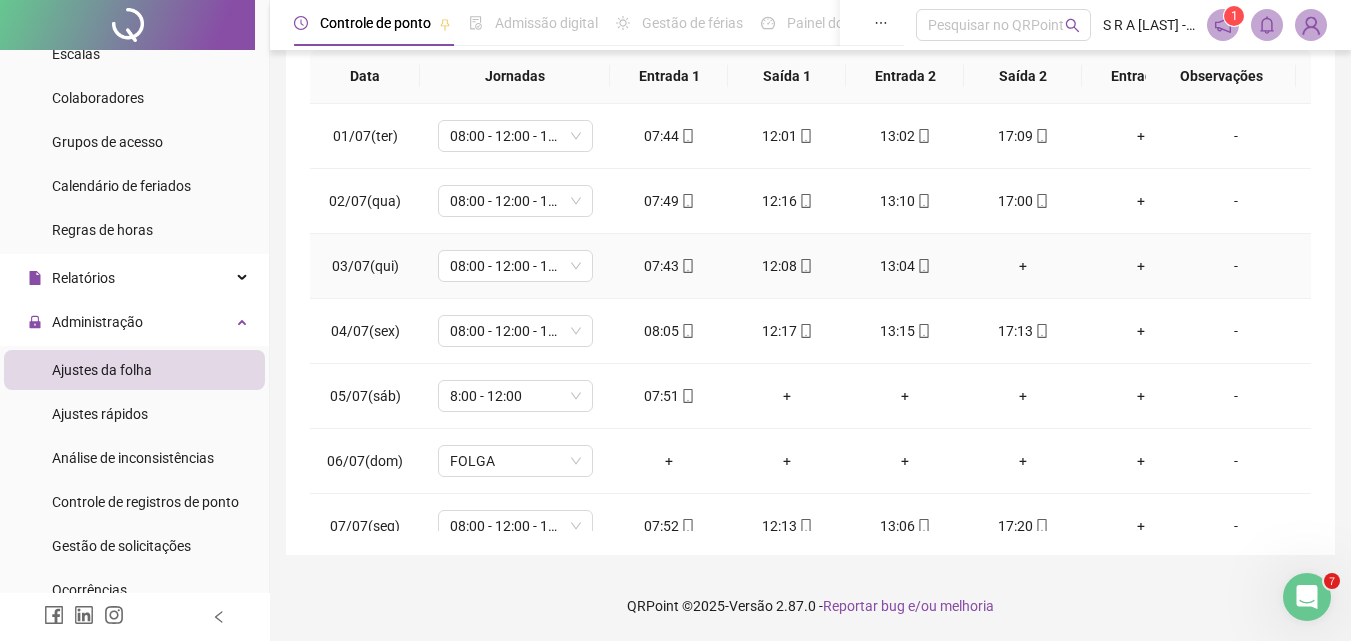 click on "+" at bounding box center (1023, 266) 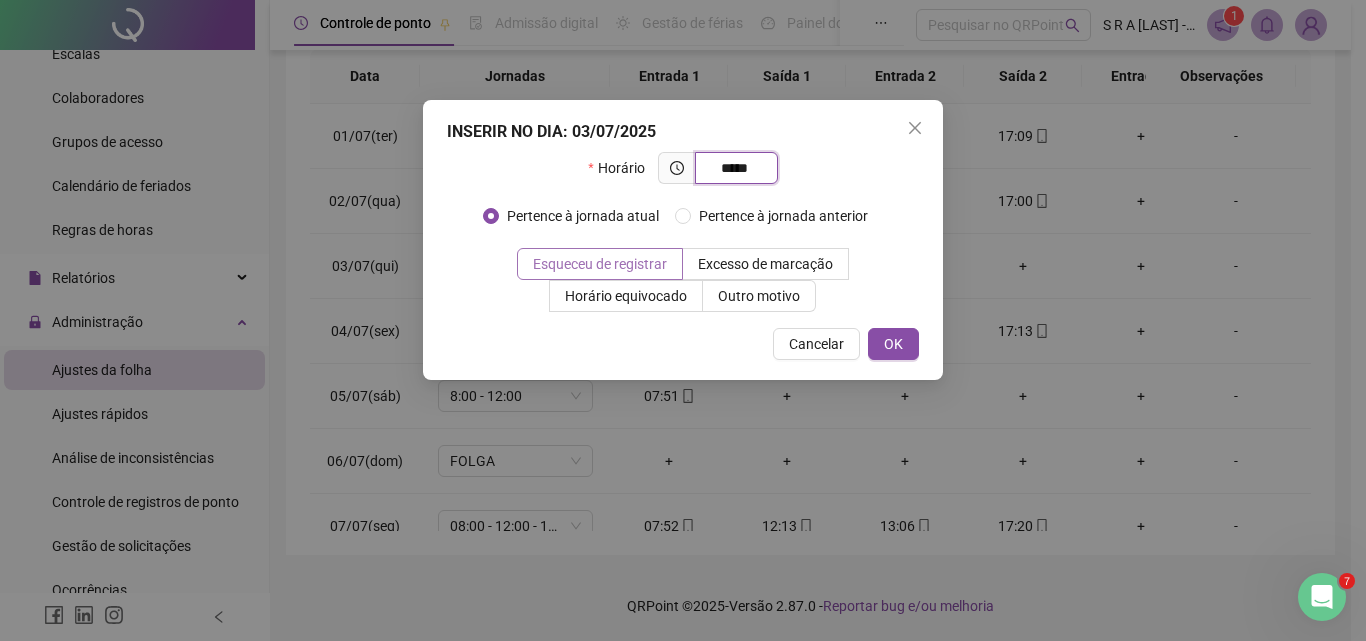 type on "*****" 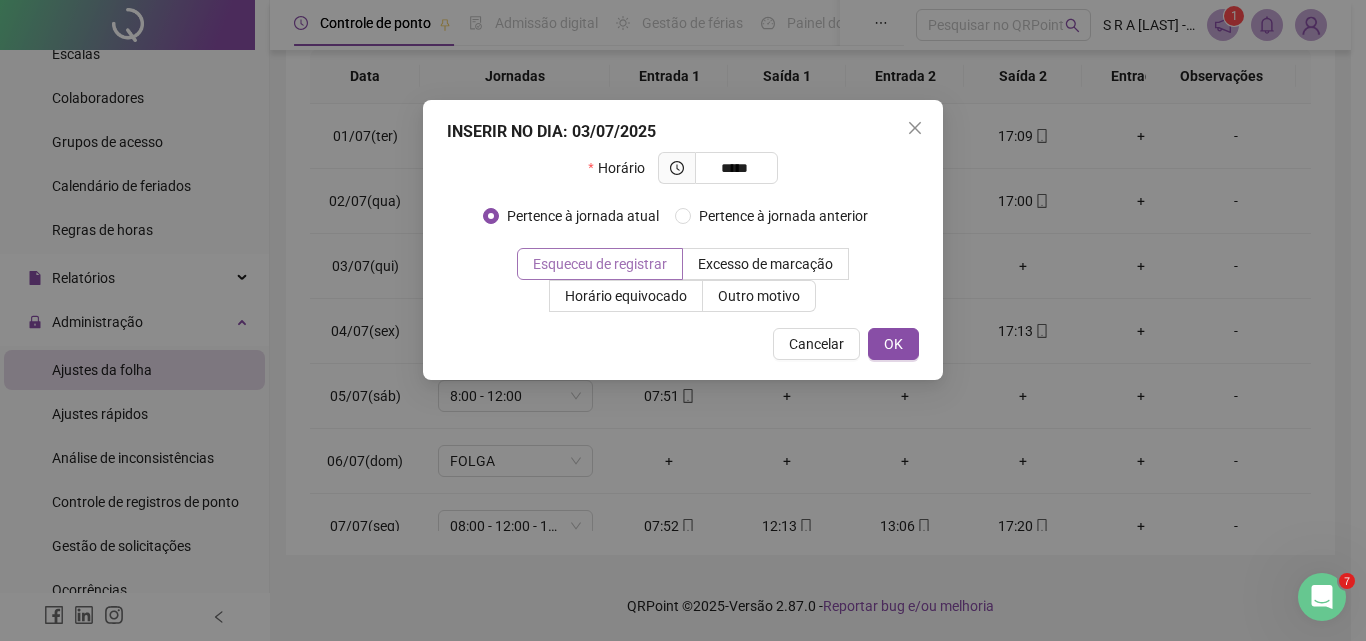 click on "Esqueceu de registrar" at bounding box center (600, 264) 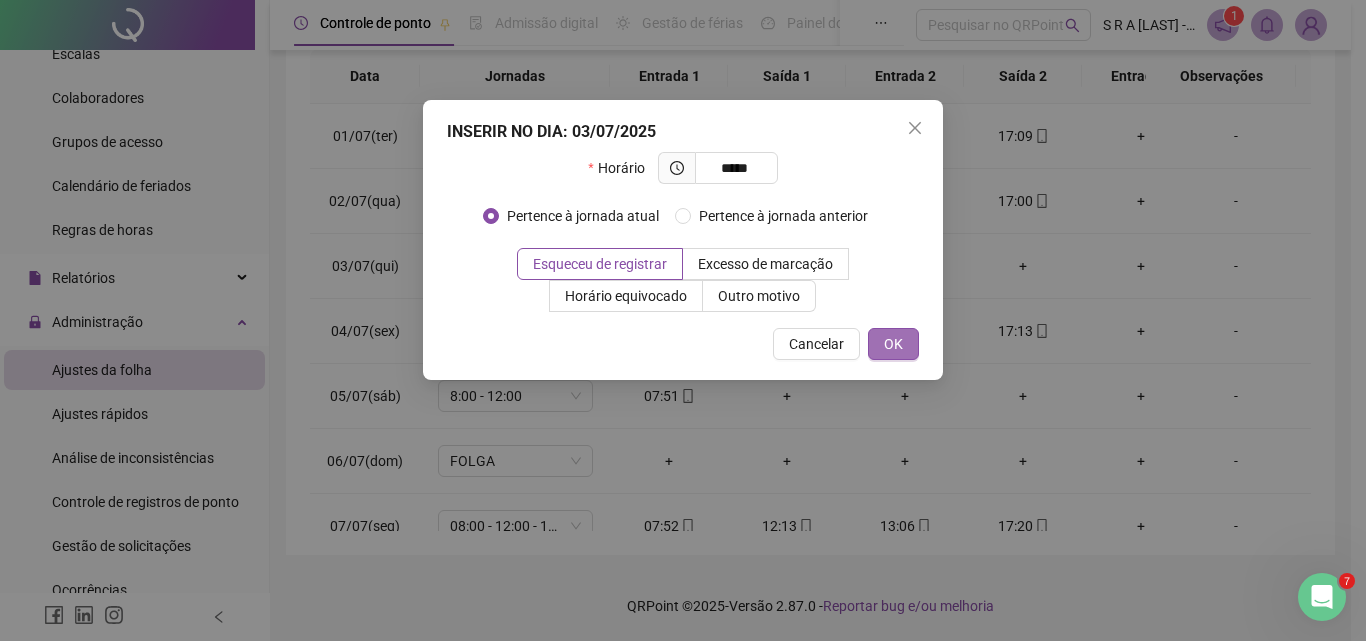 click on "OK" at bounding box center (893, 344) 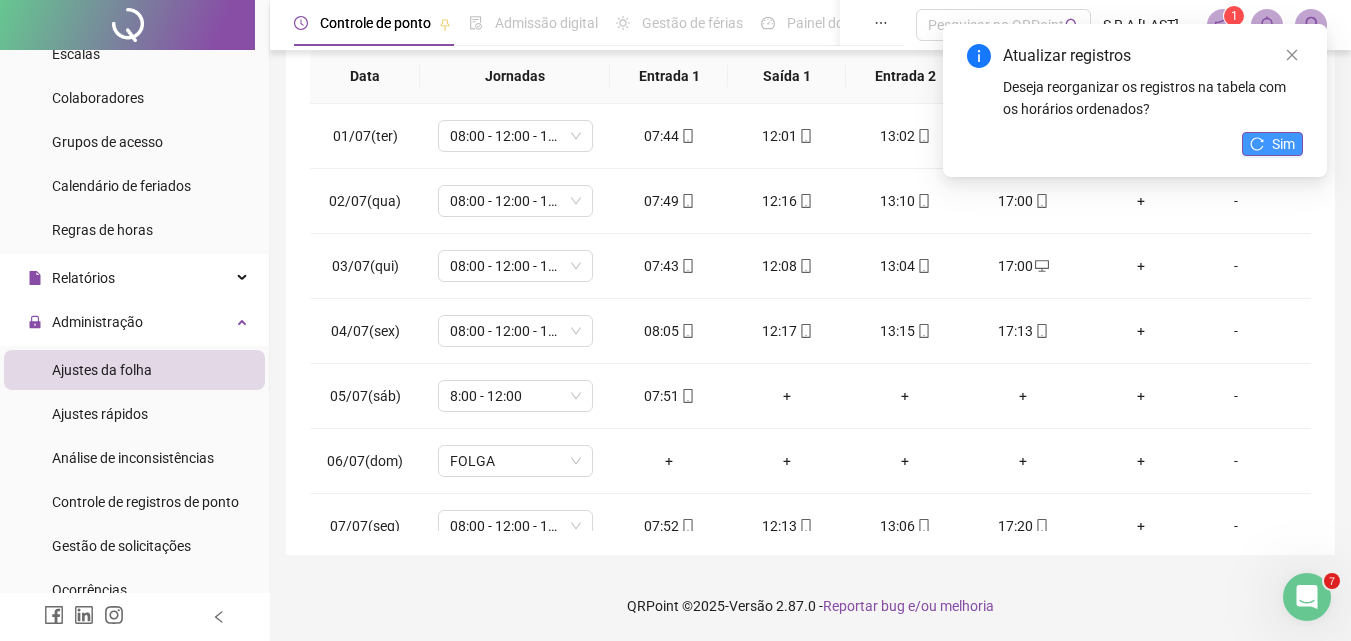 click on "Sim" at bounding box center [1283, 144] 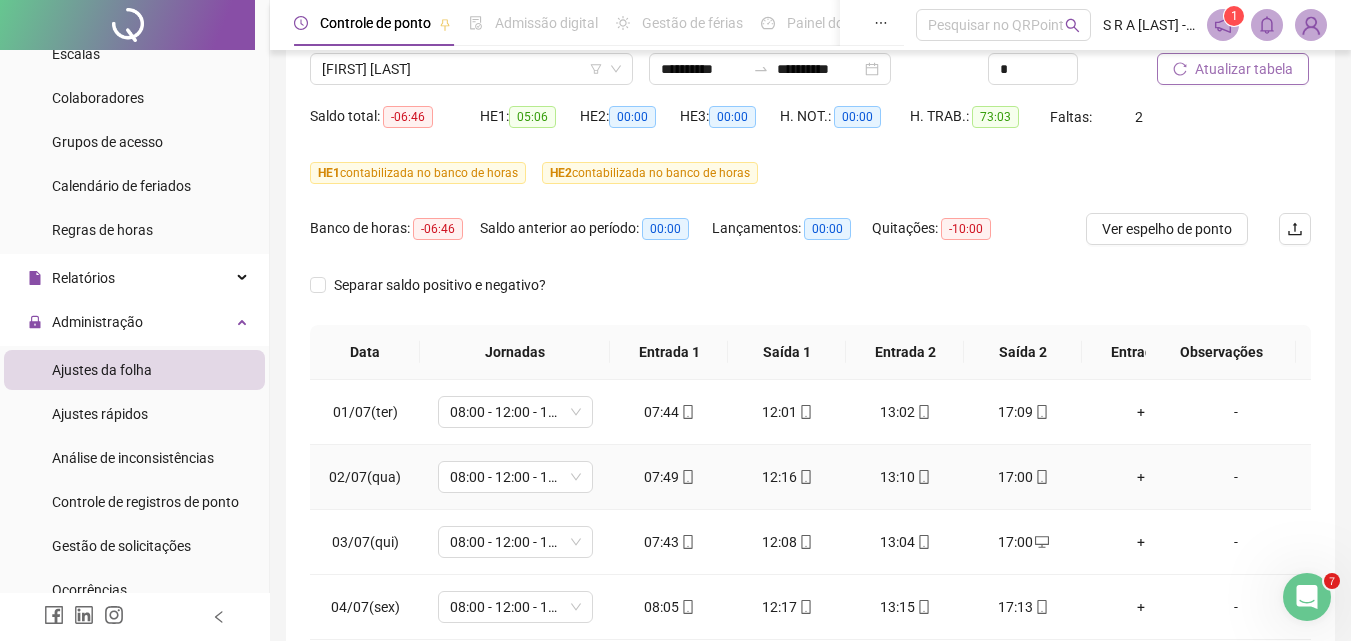 scroll, scrollTop: 0, scrollLeft: 0, axis: both 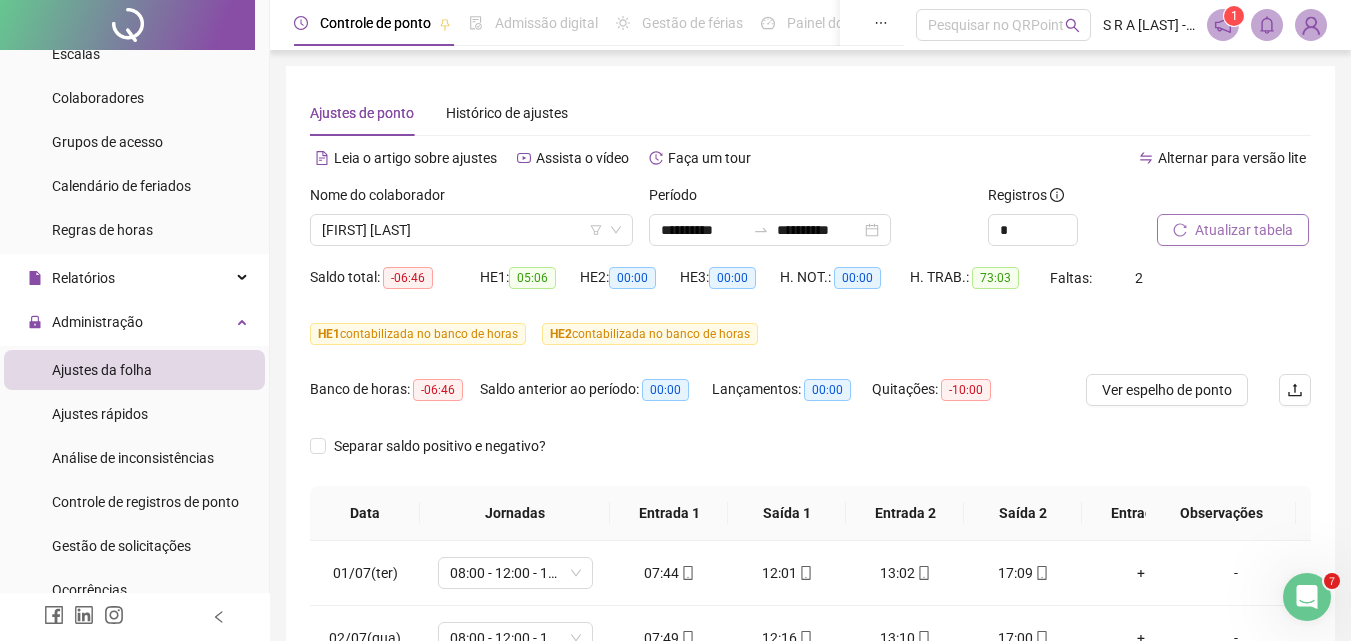 click on "Atualizar tabela" at bounding box center (1244, 230) 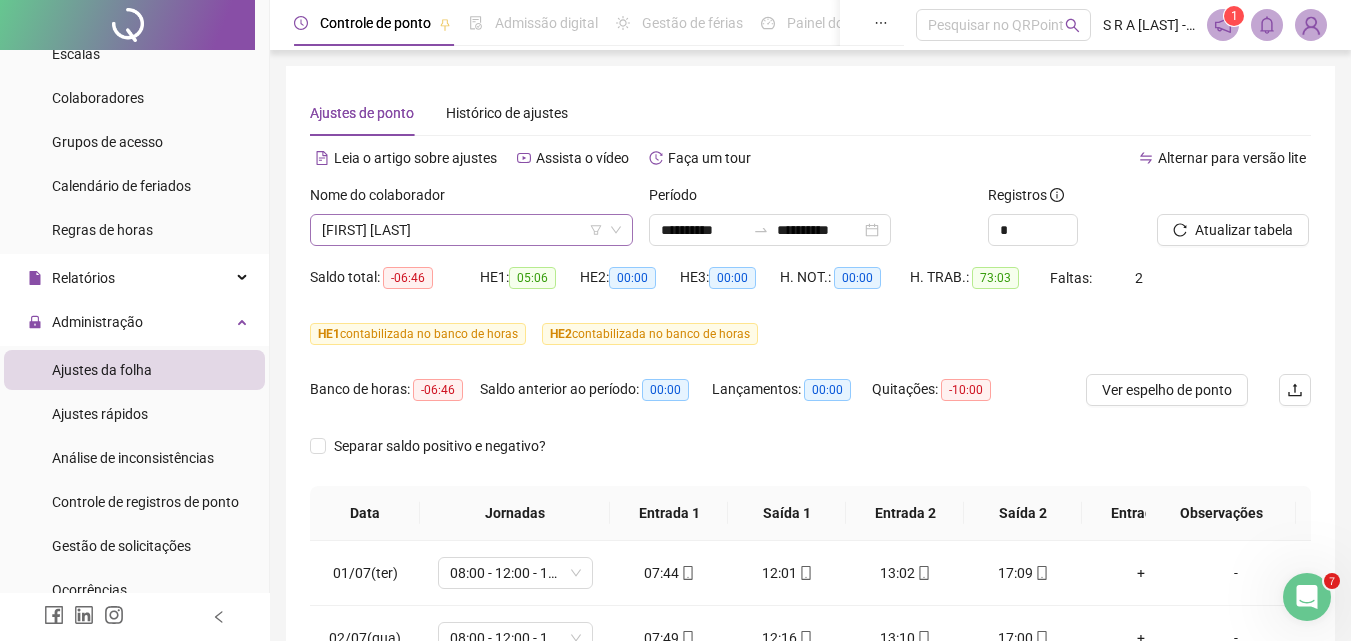 click on "[FIRST] [LAST]" at bounding box center (471, 230) 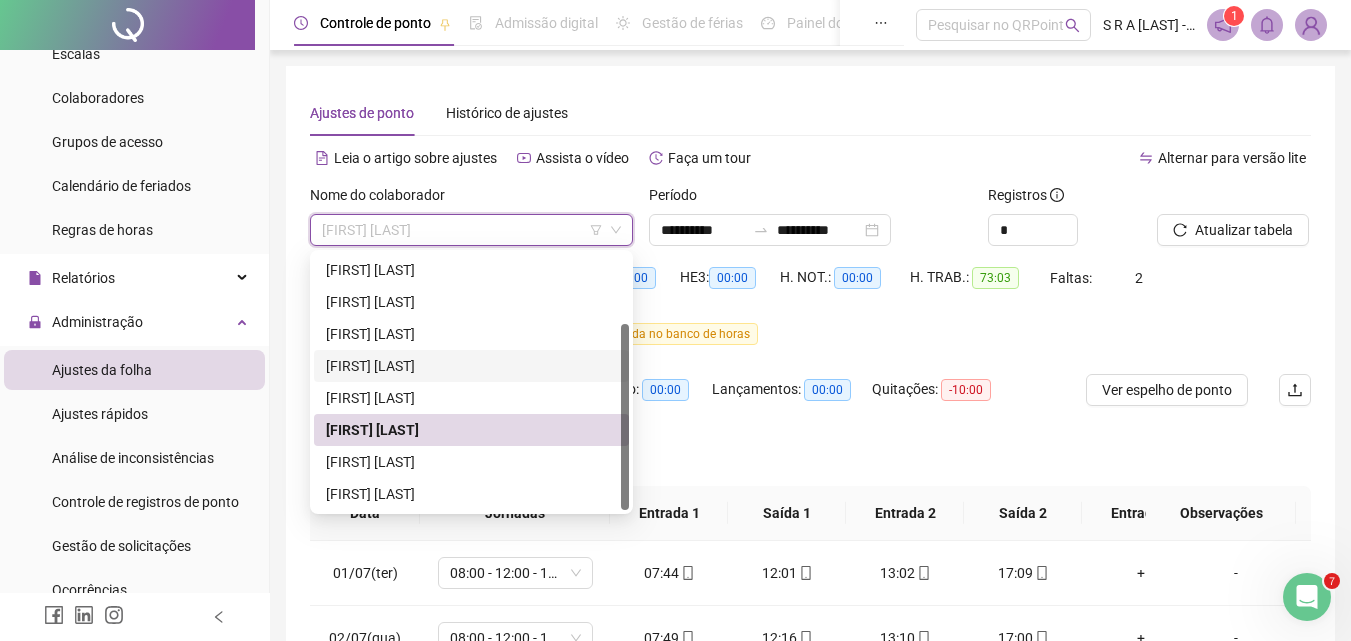 click on "[FIRST] [LAST]" at bounding box center [471, 366] 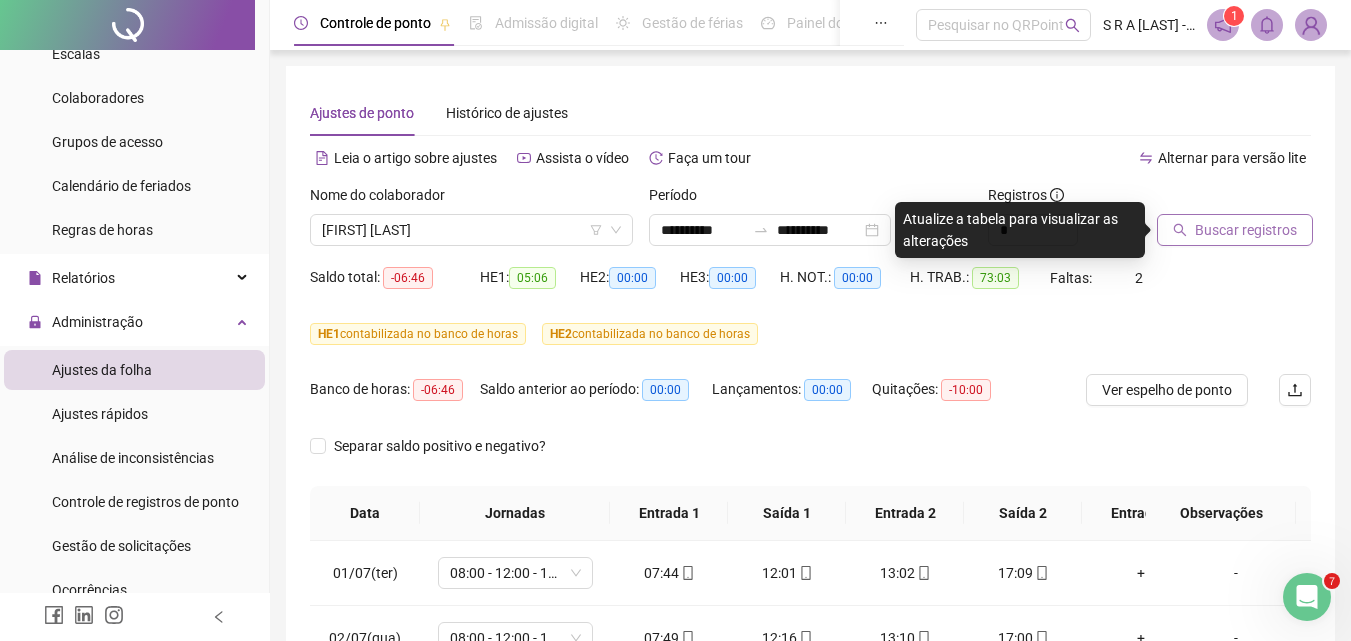 click on "Buscar registros" at bounding box center [1246, 230] 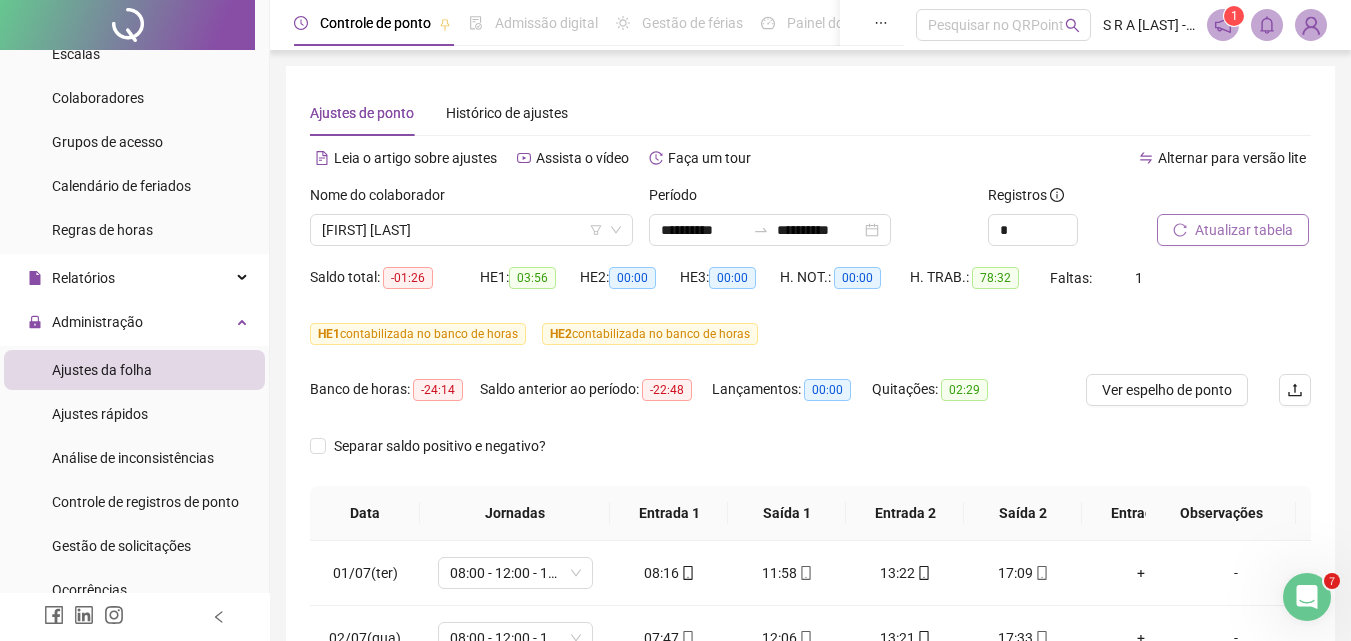 click on "Atualizar tabela" at bounding box center (1244, 230) 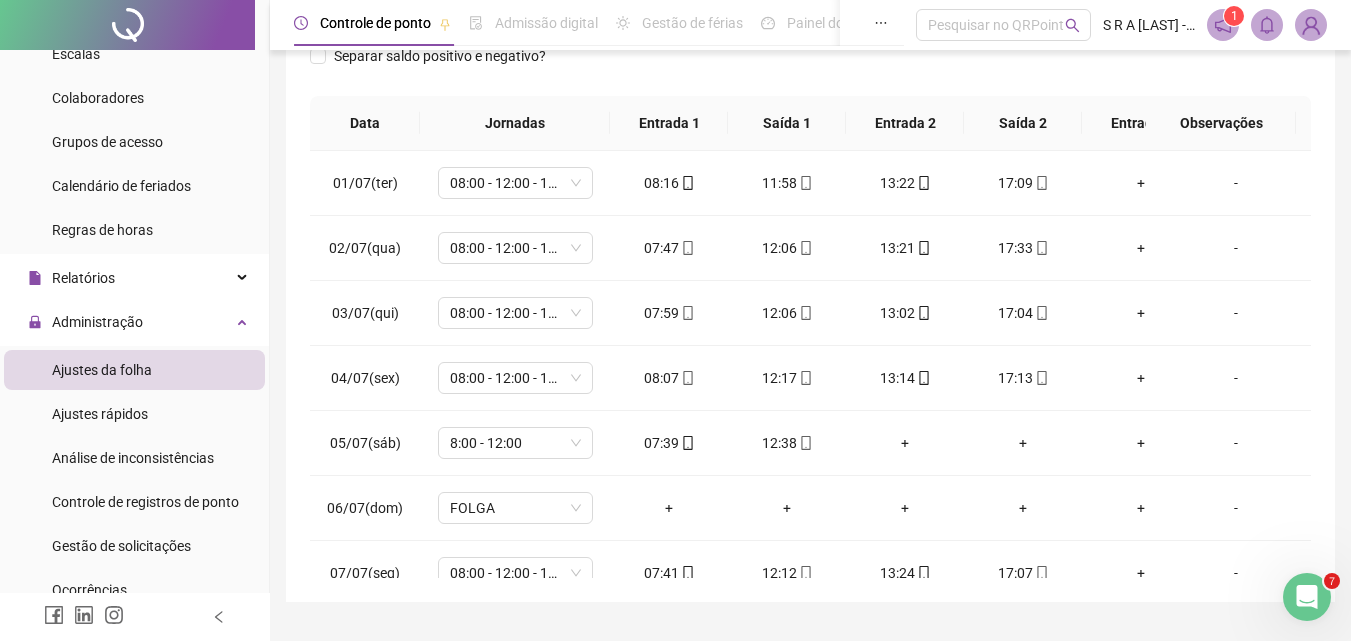 scroll, scrollTop: 437, scrollLeft: 0, axis: vertical 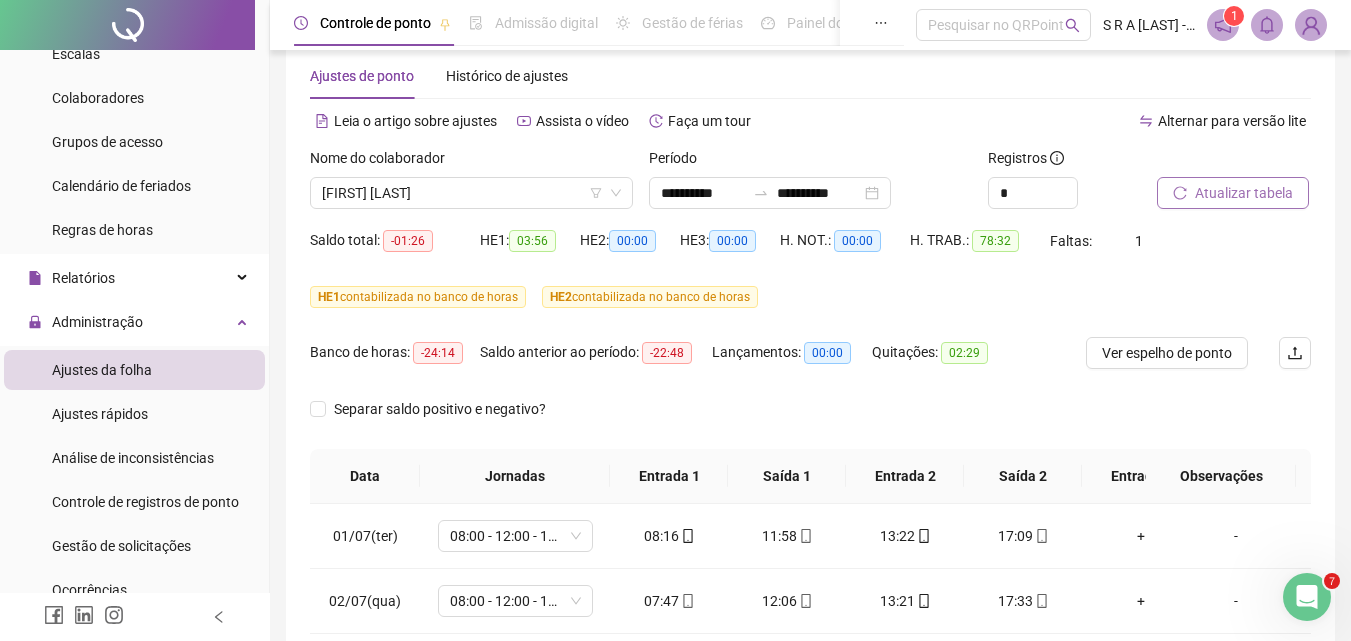 click on "Atualizar tabela" at bounding box center (1244, 193) 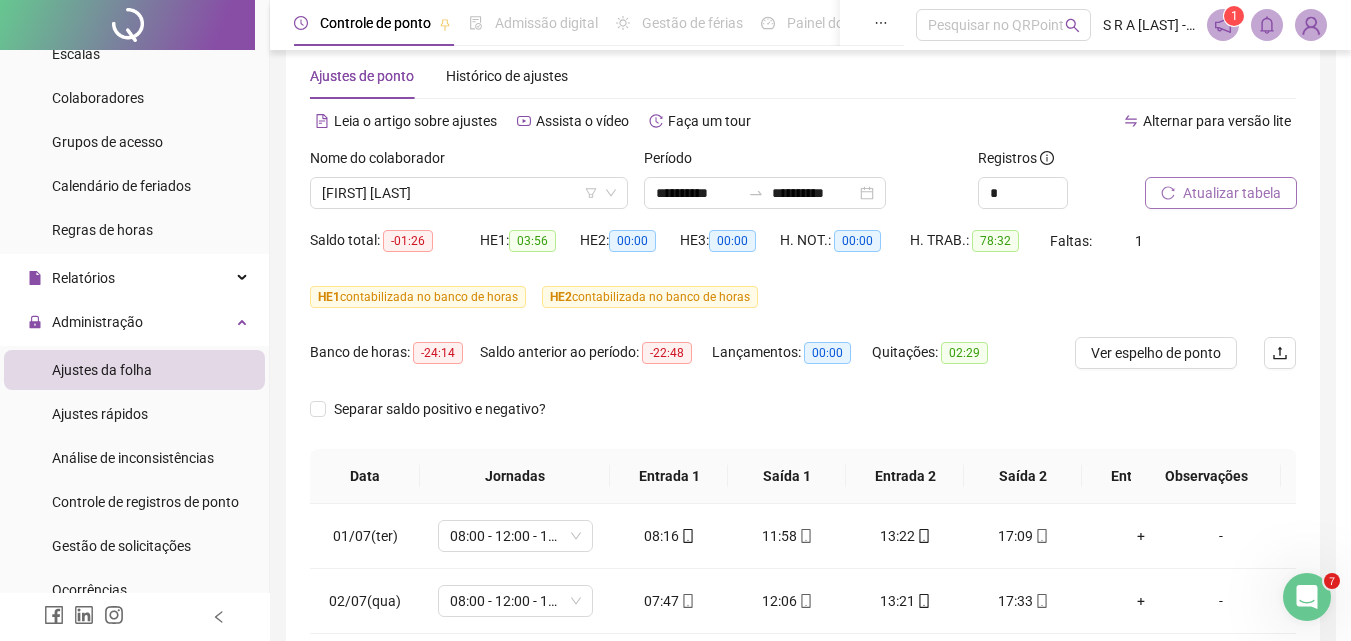 click on "Atualizando tabela Atualizando e reorganizando os registros... OK" at bounding box center (675, 320) 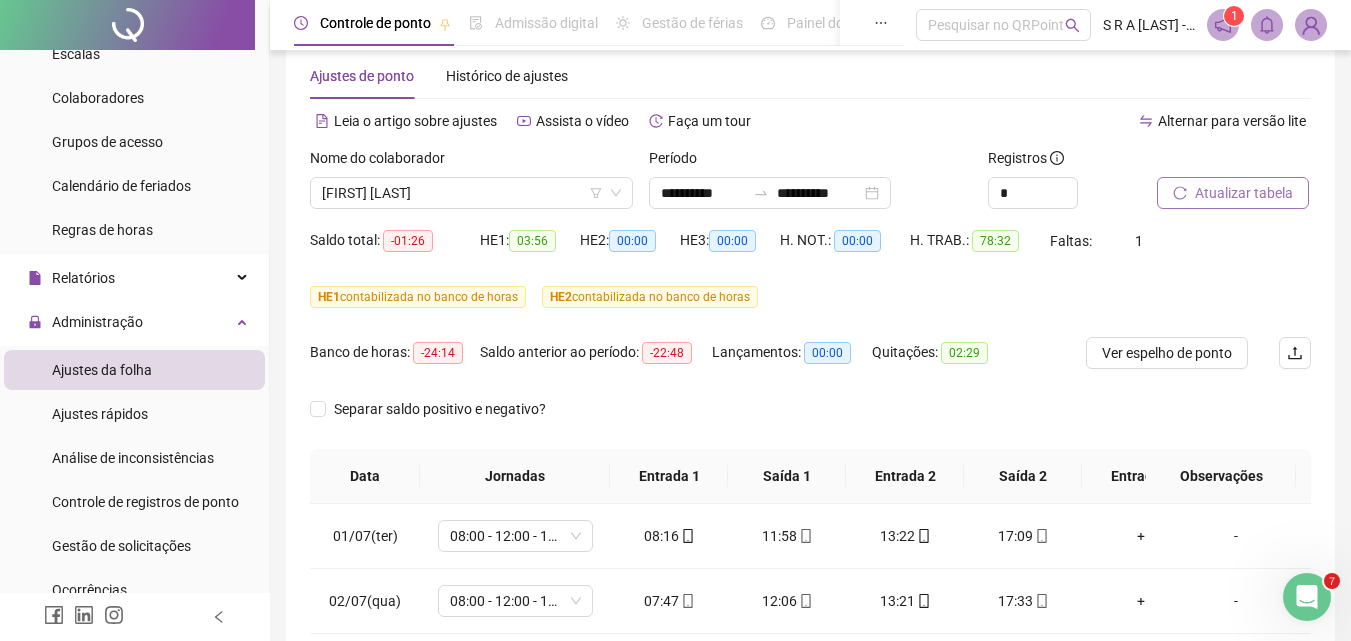 click on "Atualizar tabela" at bounding box center (1244, 193) 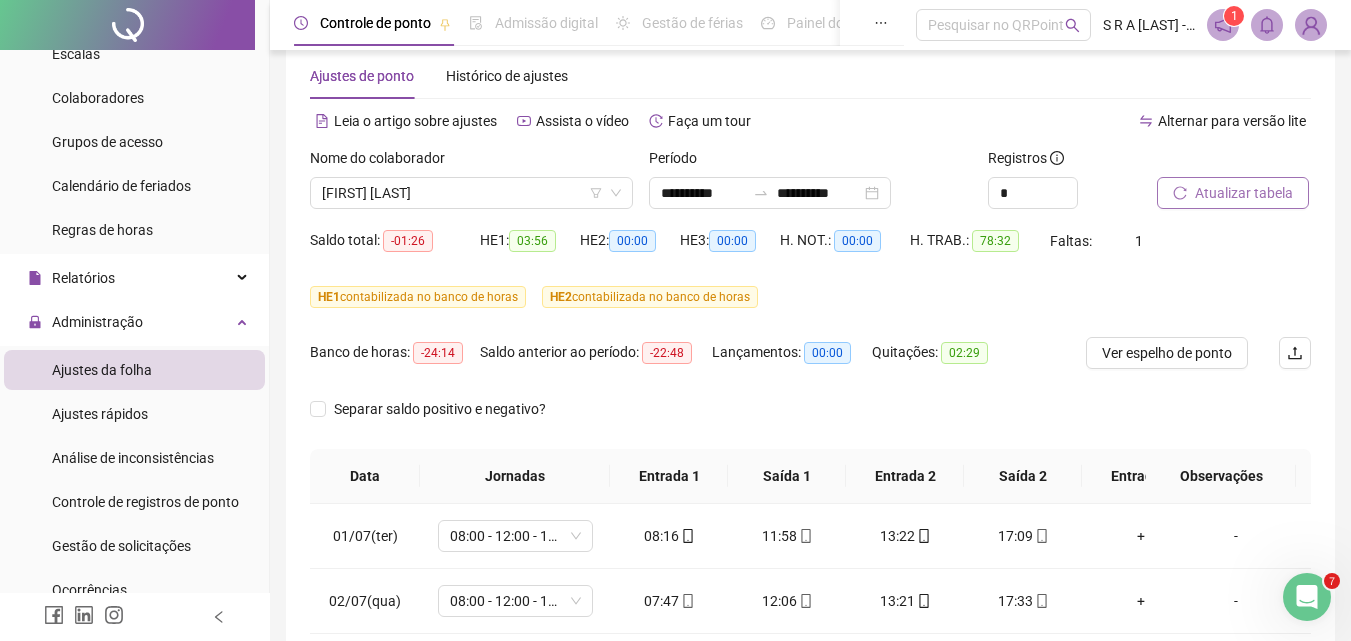 click on "Atualizar tabela" at bounding box center (1244, 193) 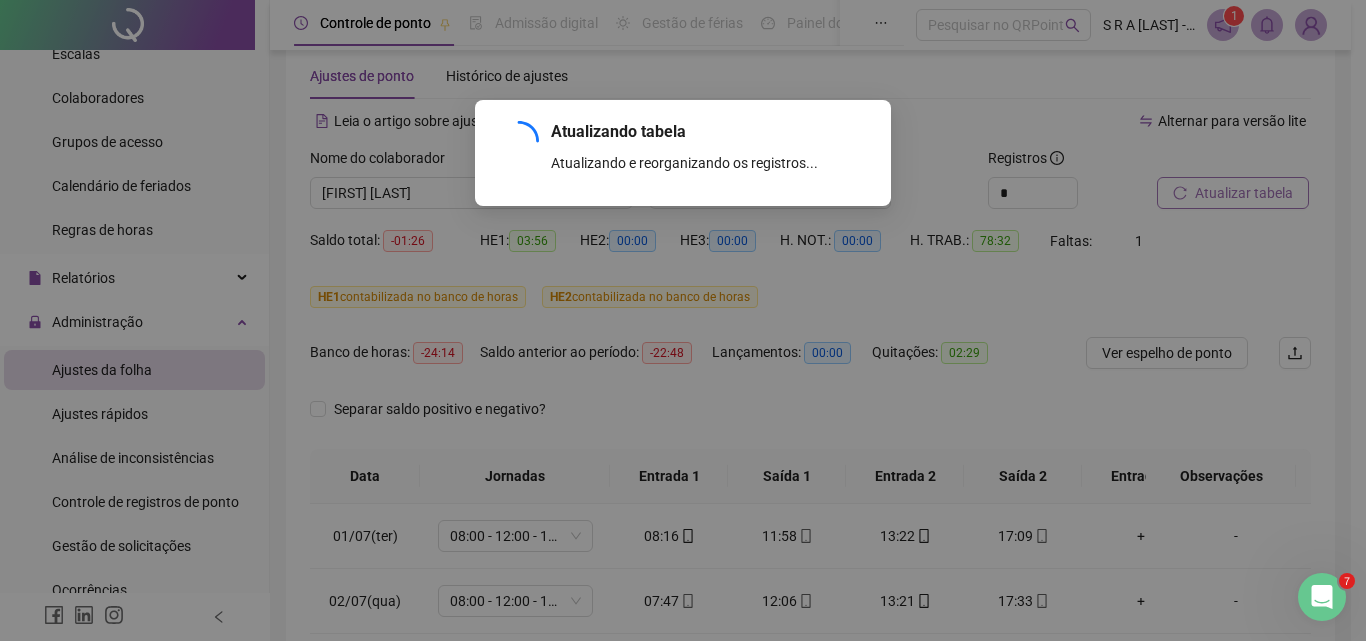 click on "Atualizando tabela Atualizando e reorganizando os registros... OK" at bounding box center [683, 320] 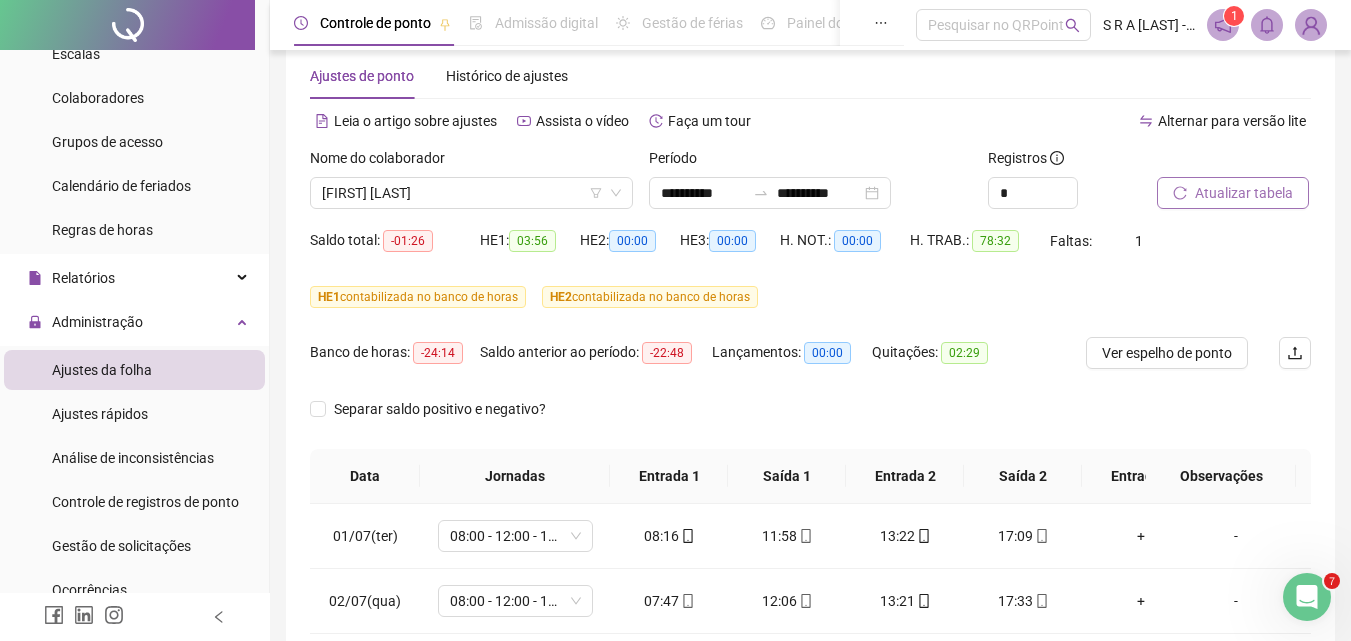 click on "Atualizar tabela" at bounding box center (1244, 193) 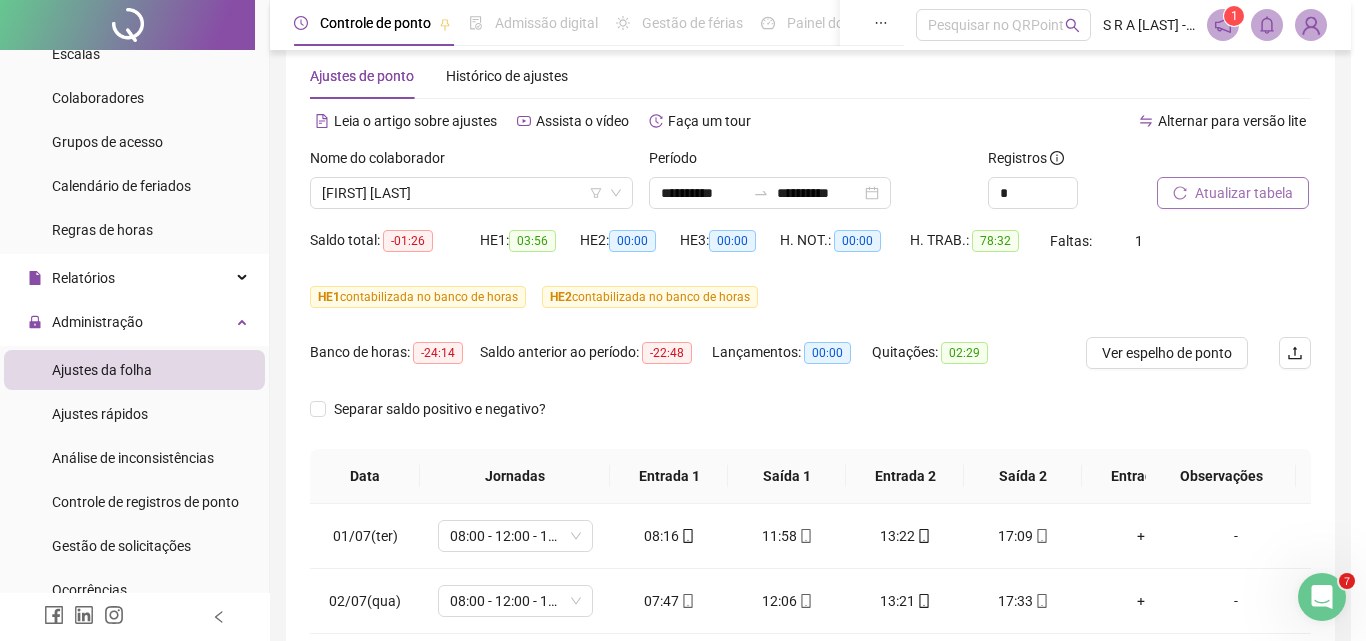 click on "Atualizando tabela Atualizando e reorganizando os registros... OK" at bounding box center (683, 320) 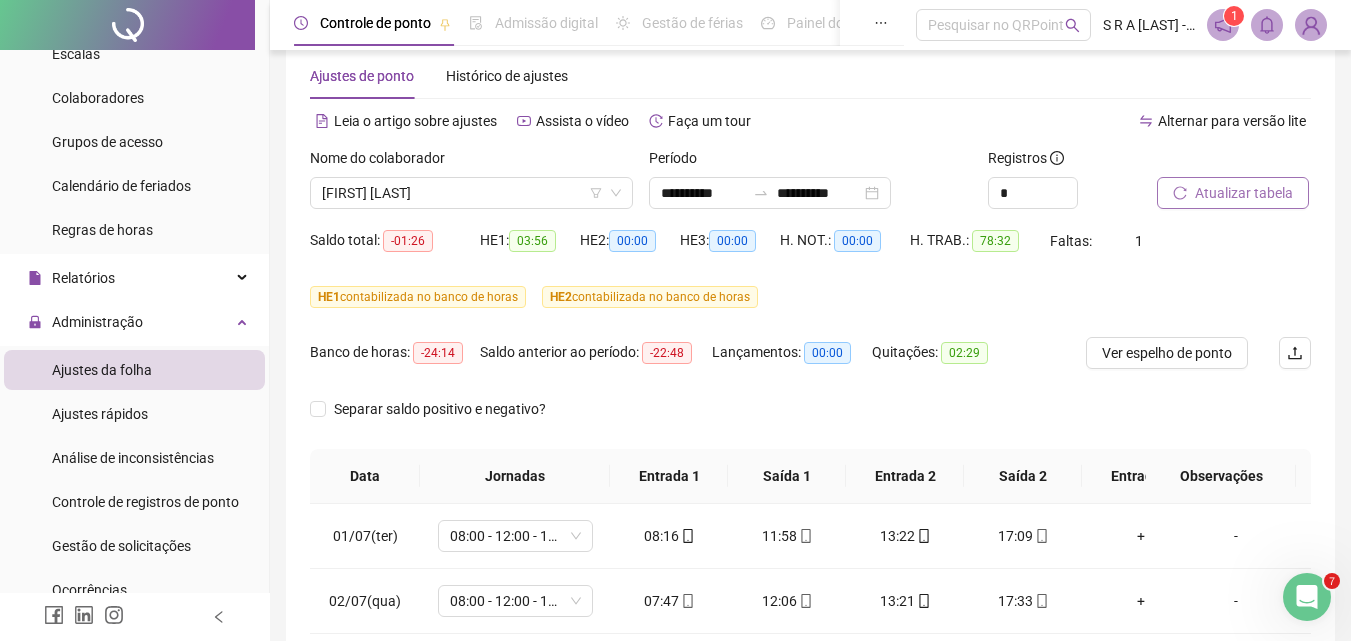 click on "Atualizar tabela" at bounding box center (1244, 193) 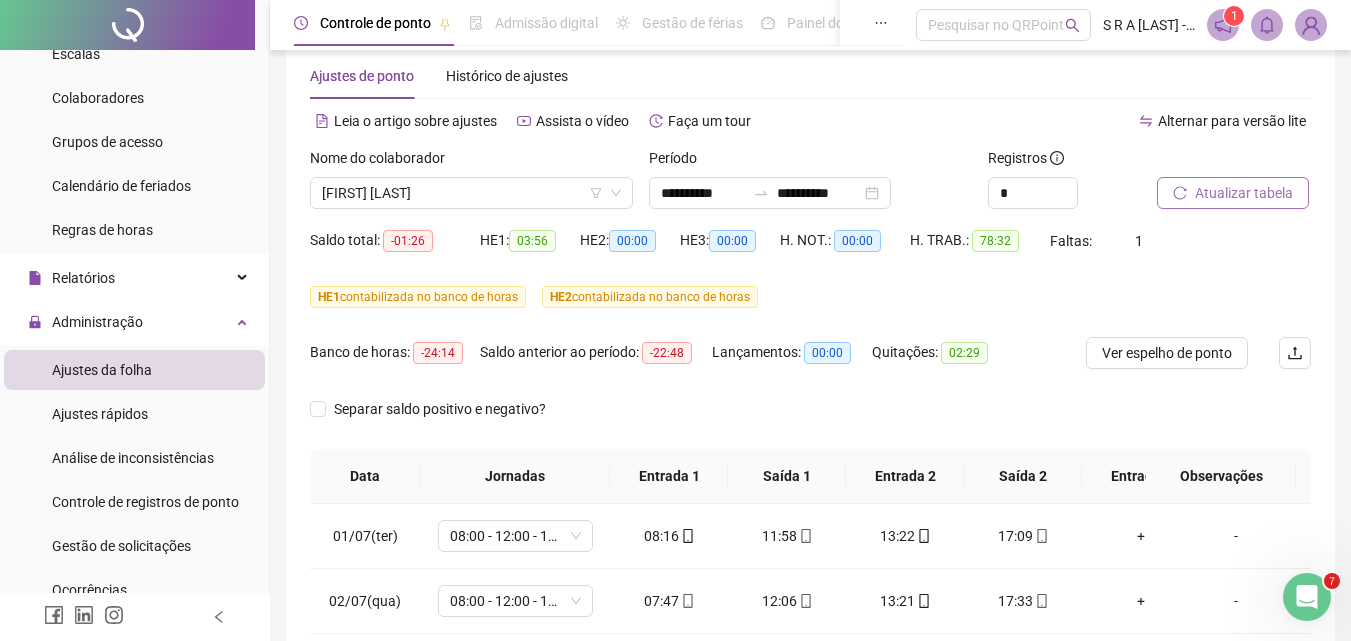 click on "Atualizar tabela" at bounding box center (1244, 193) 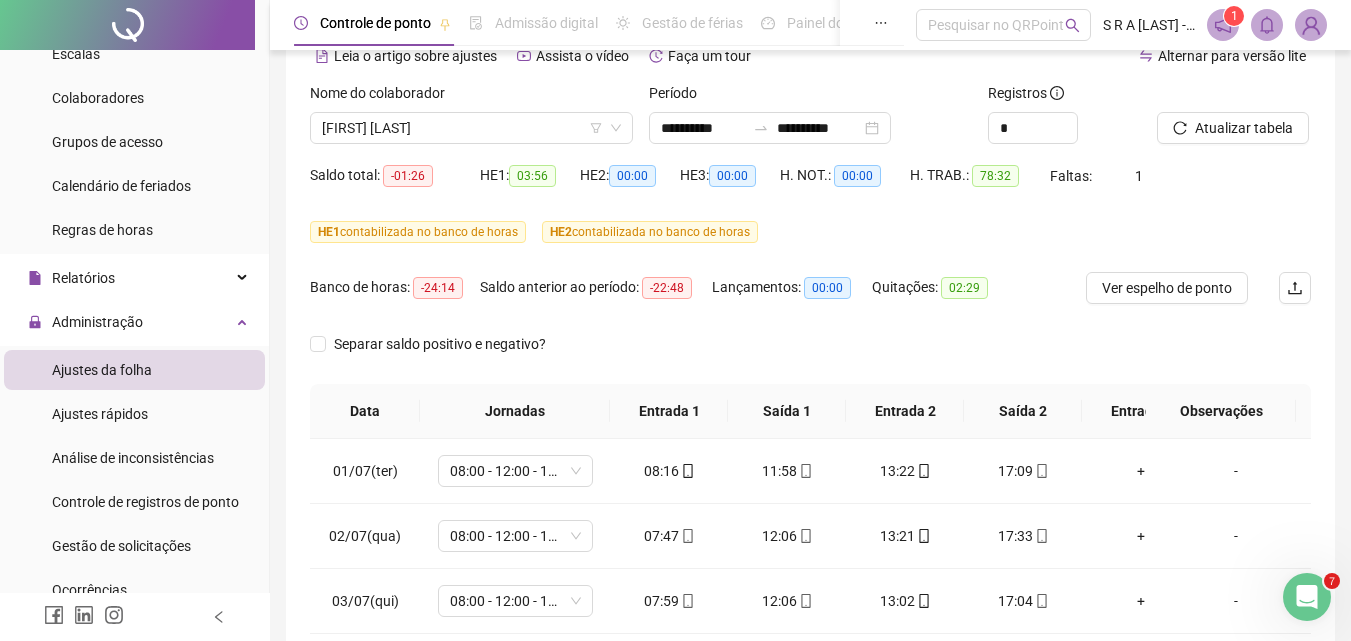scroll, scrollTop: 137, scrollLeft: 0, axis: vertical 